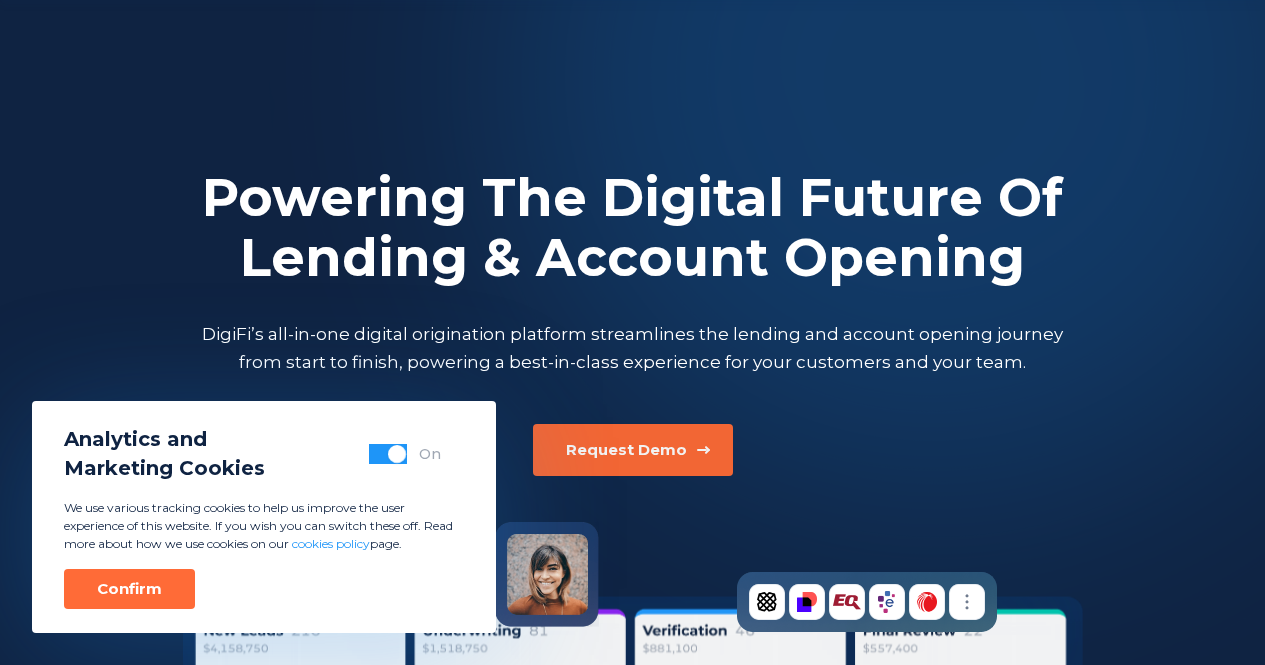 scroll, scrollTop: 386, scrollLeft: 0, axis: vertical 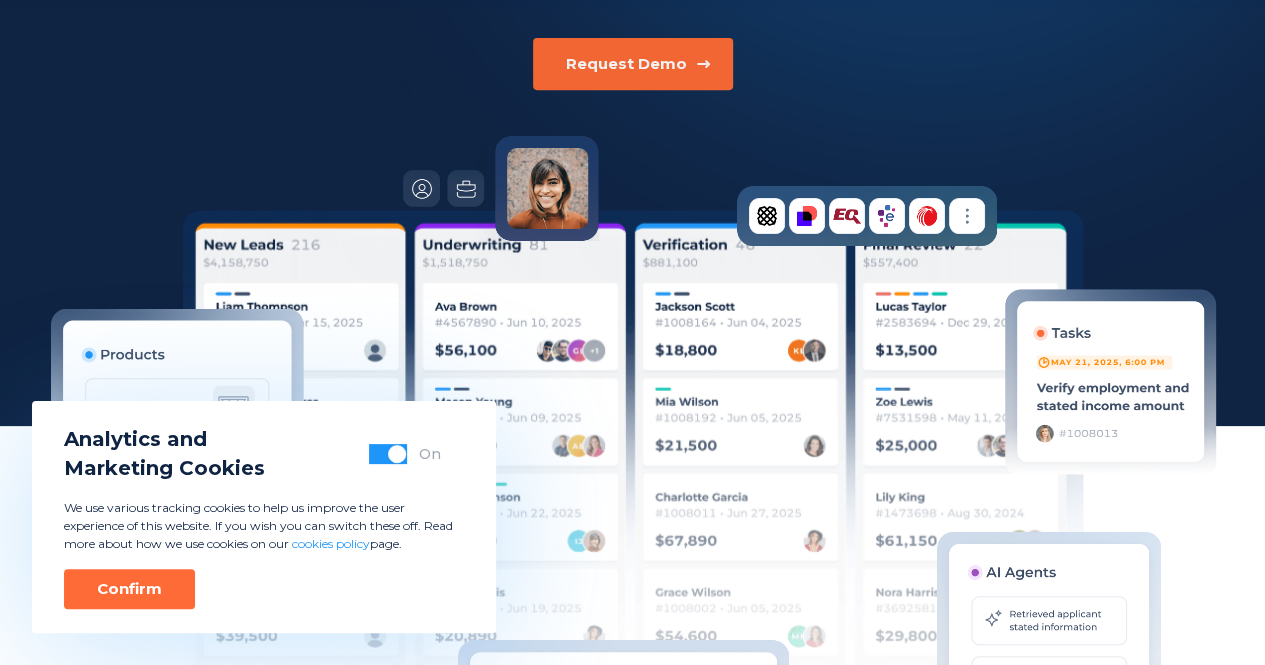 click on "Request Demo" at bounding box center (633, 64) 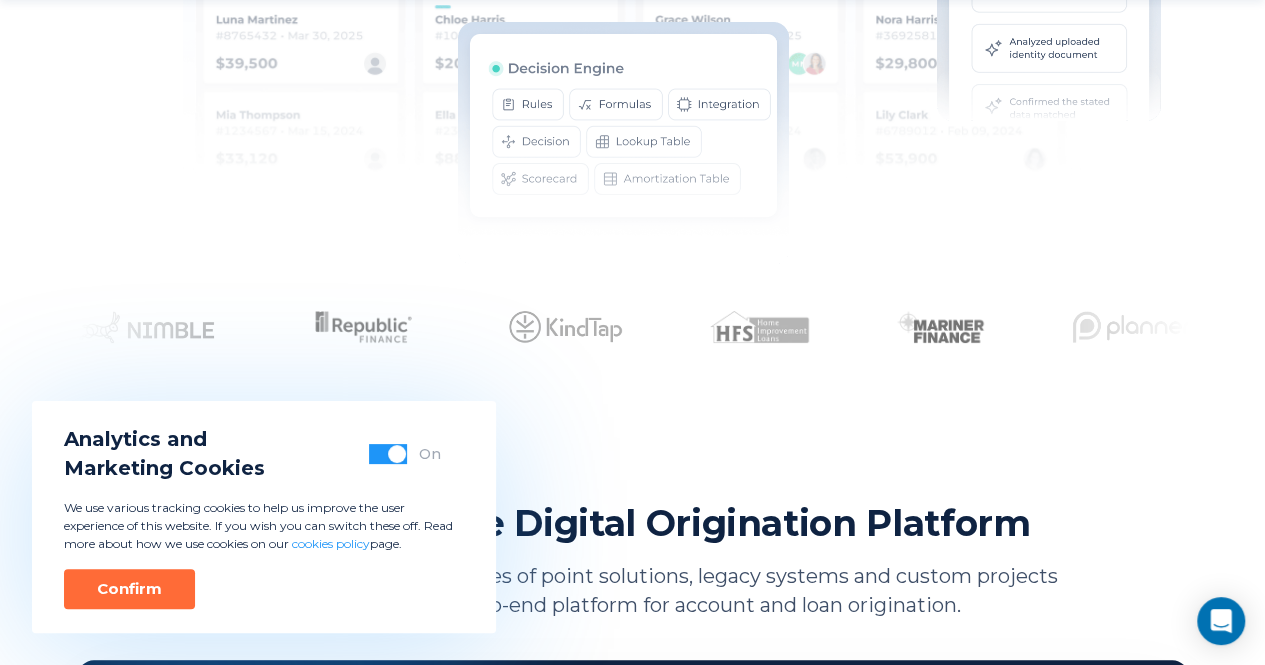 scroll, scrollTop: 986, scrollLeft: 0, axis: vertical 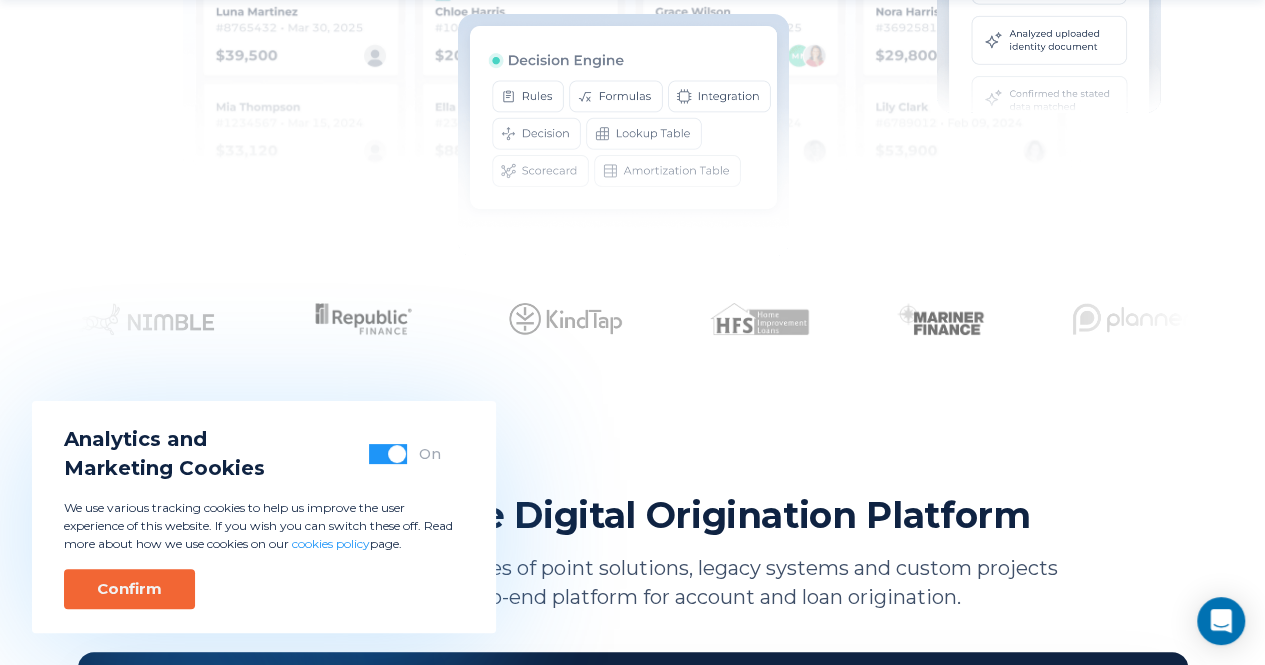 click on "Confirm" at bounding box center [129, 589] 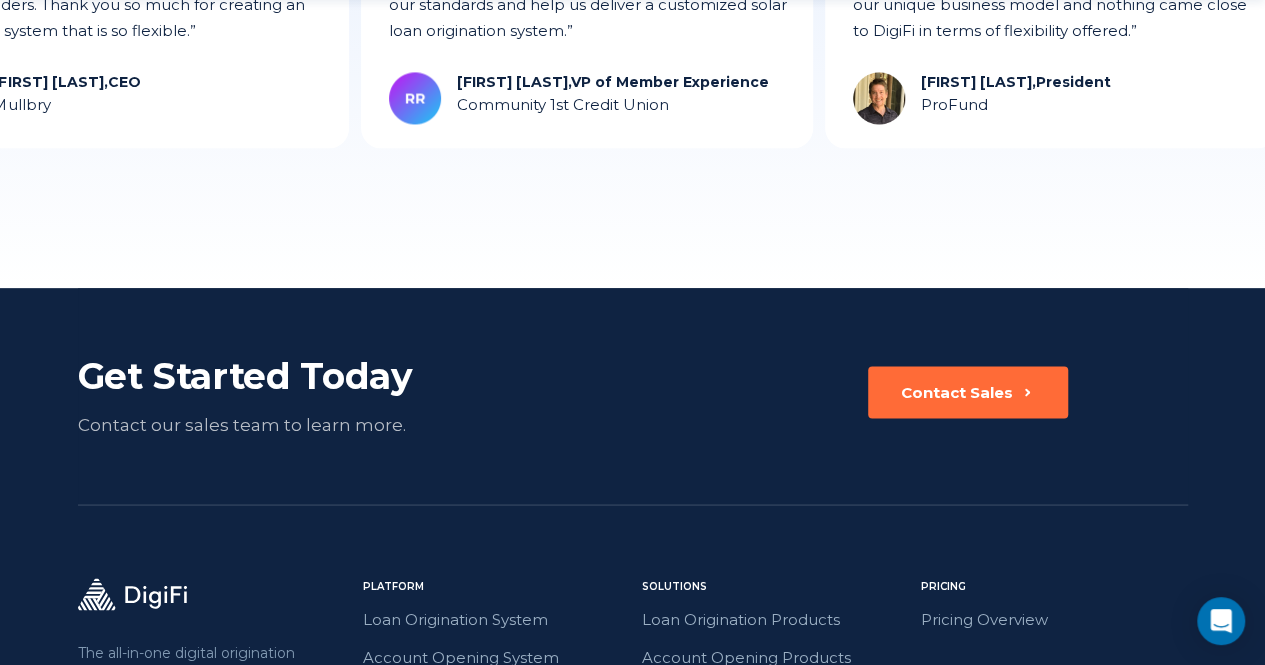 scroll, scrollTop: 5392, scrollLeft: 0, axis: vertical 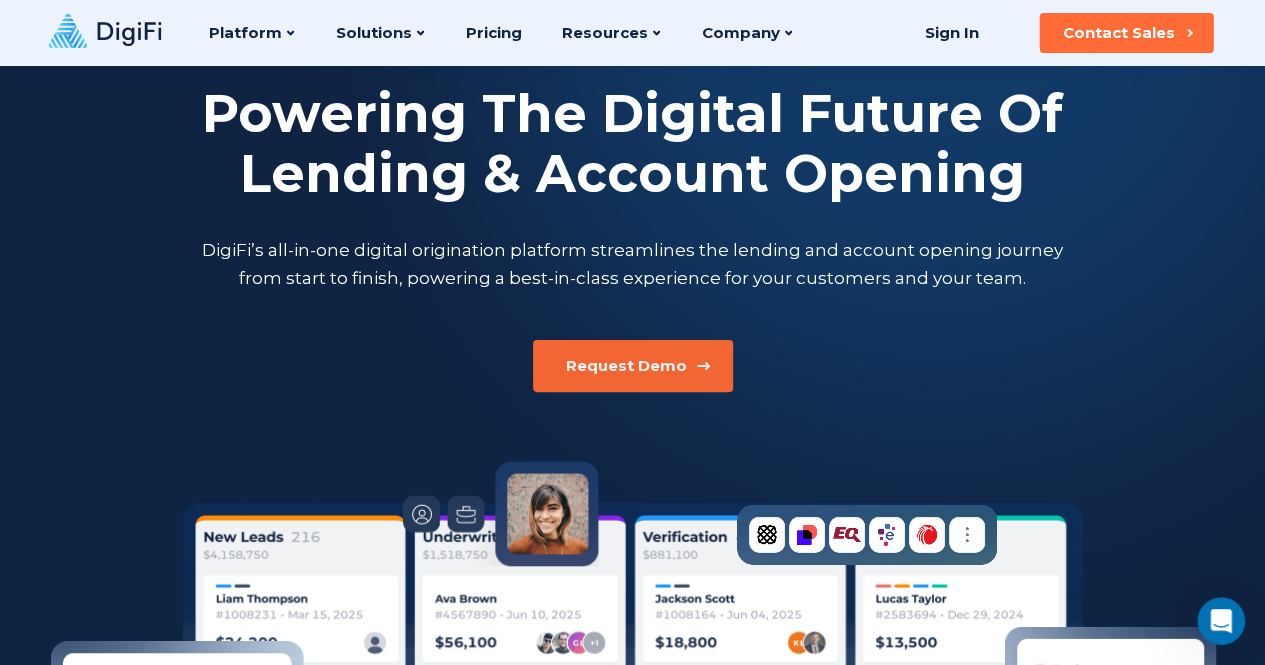 click on "Request Demo" at bounding box center [626, 366] 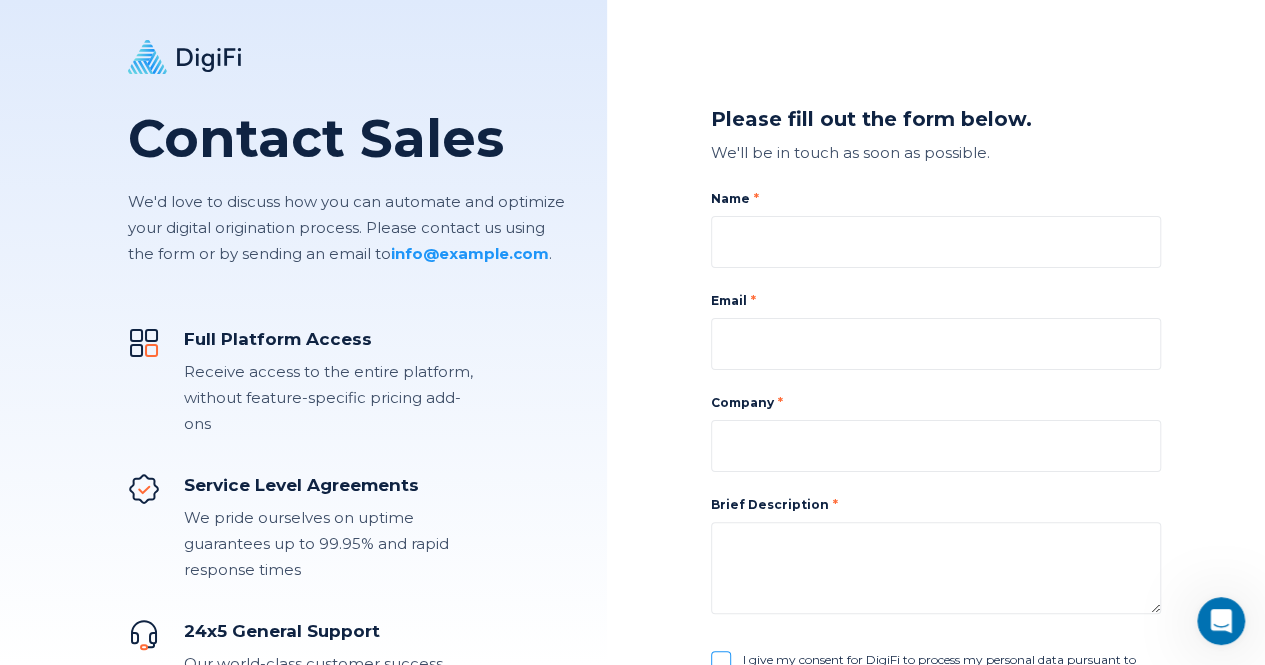 scroll, scrollTop: 222, scrollLeft: 0, axis: vertical 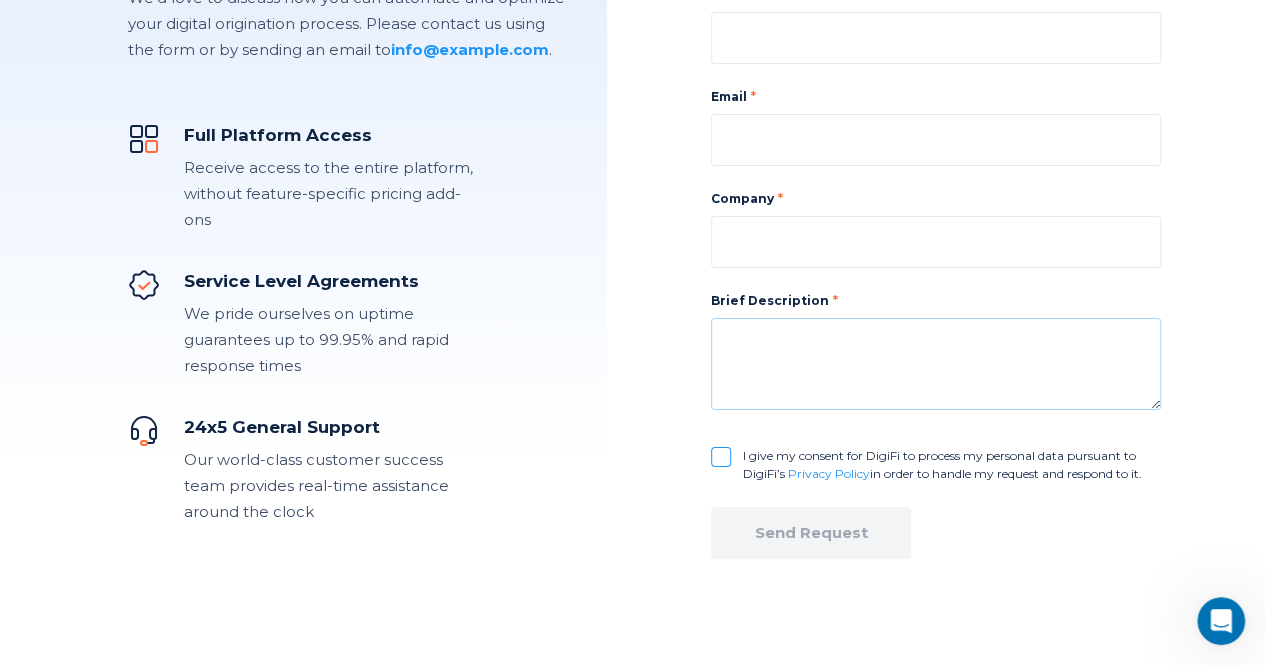 click at bounding box center [936, 364] 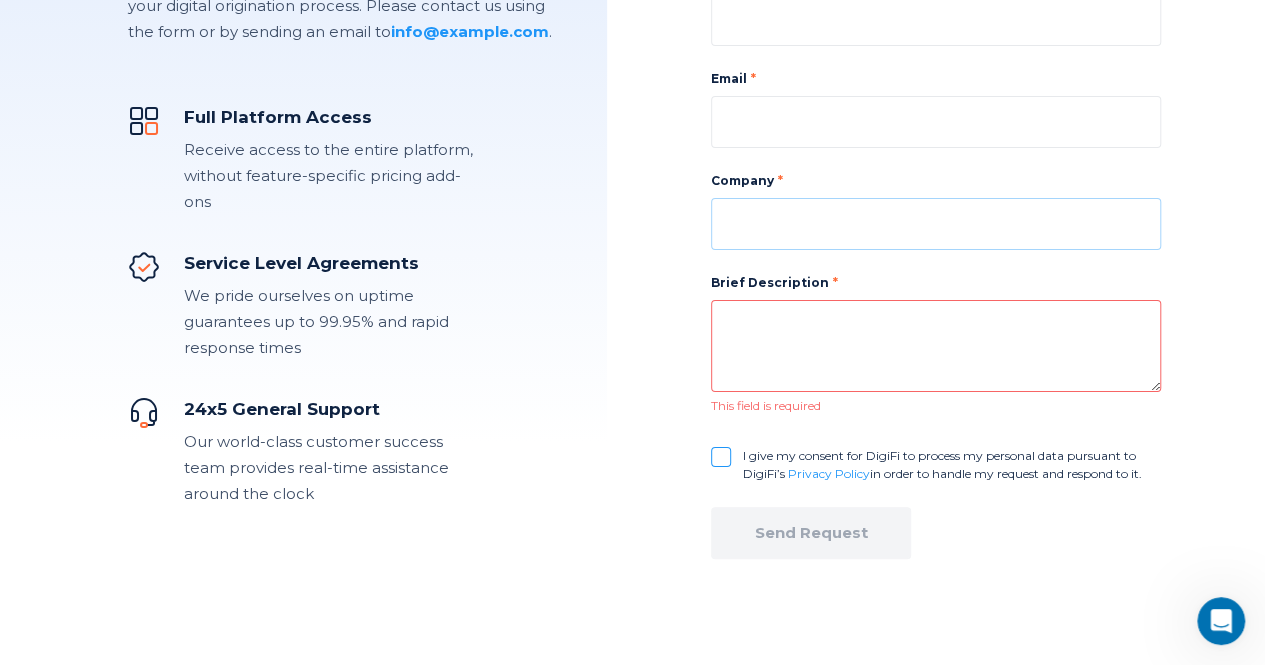 click at bounding box center (936, 224) 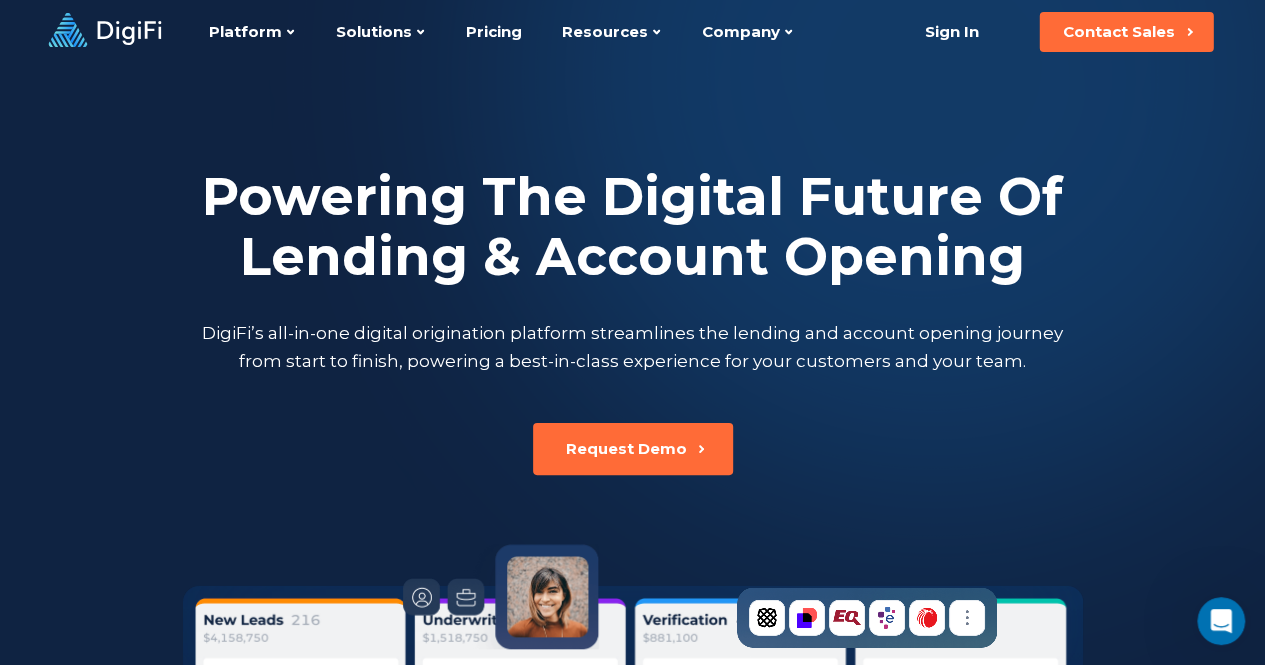 scroll, scrollTop: 84, scrollLeft: 0, axis: vertical 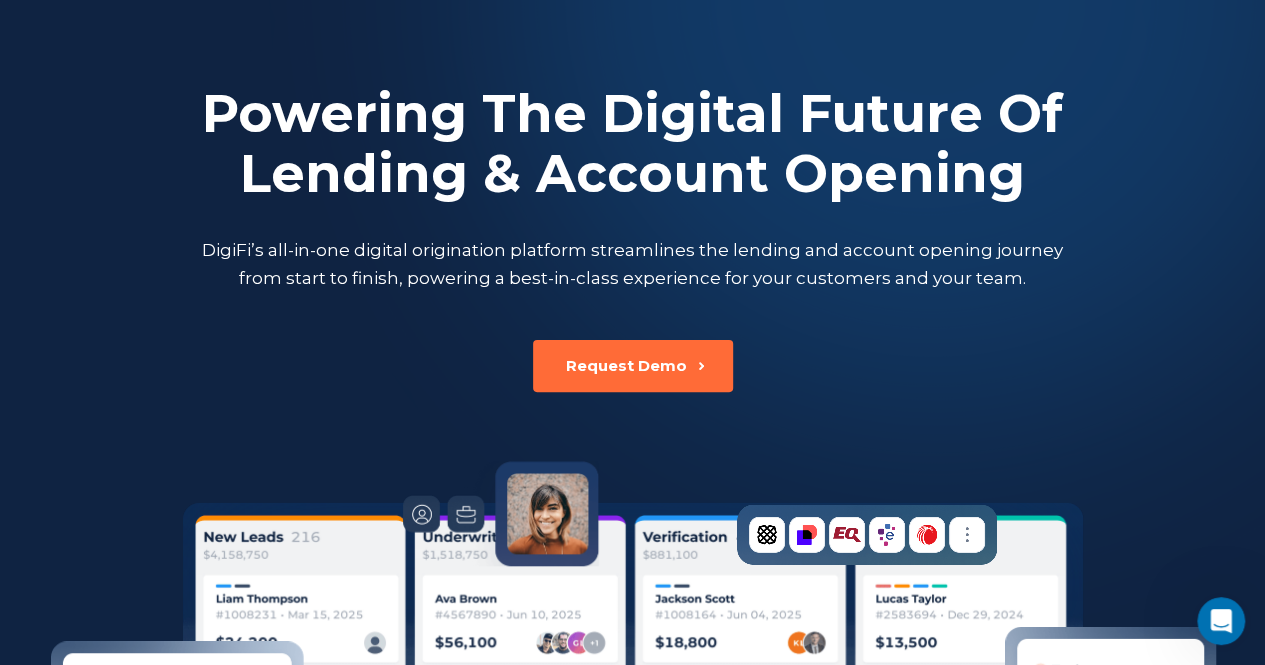 click at bounding box center (633, 788) 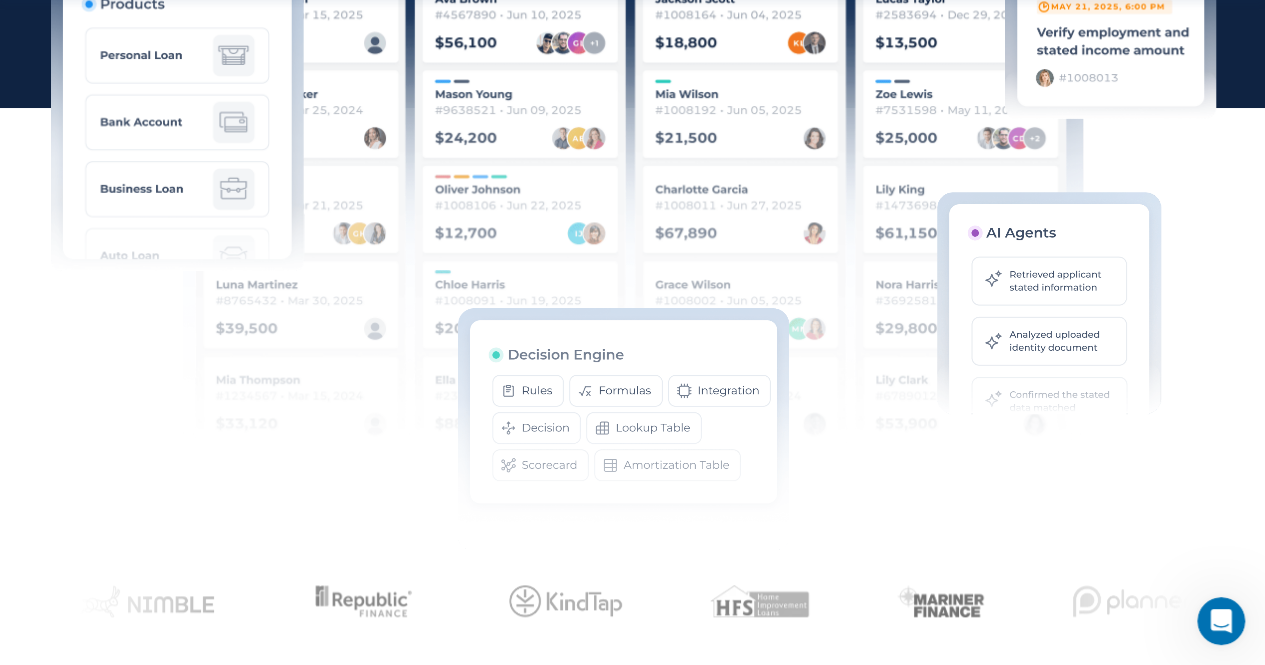 scroll, scrollTop: 706, scrollLeft: 0, axis: vertical 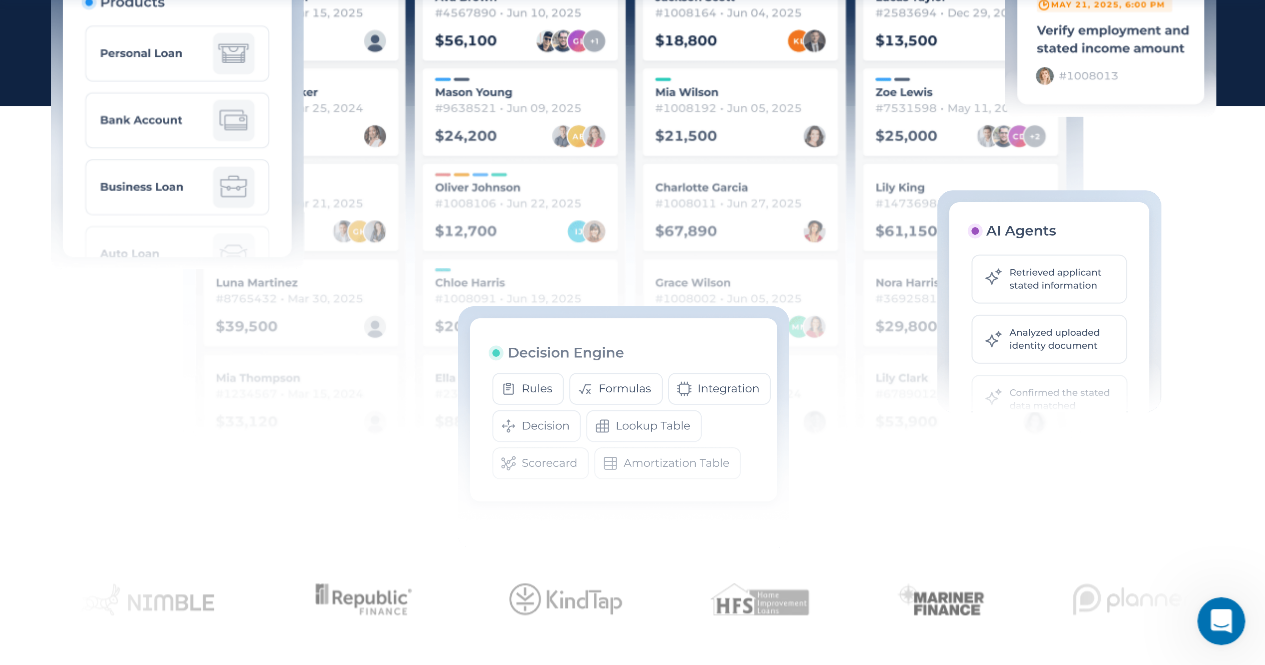 click at bounding box center (633, 186) 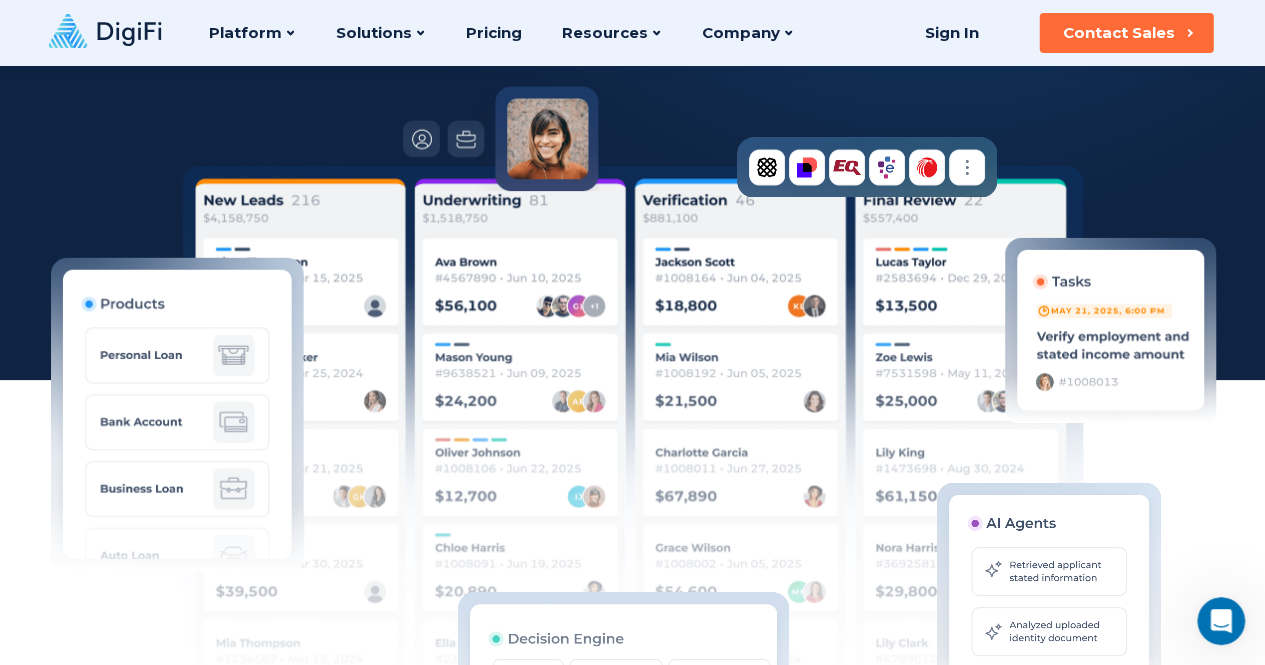 scroll, scrollTop: 432, scrollLeft: 0, axis: vertical 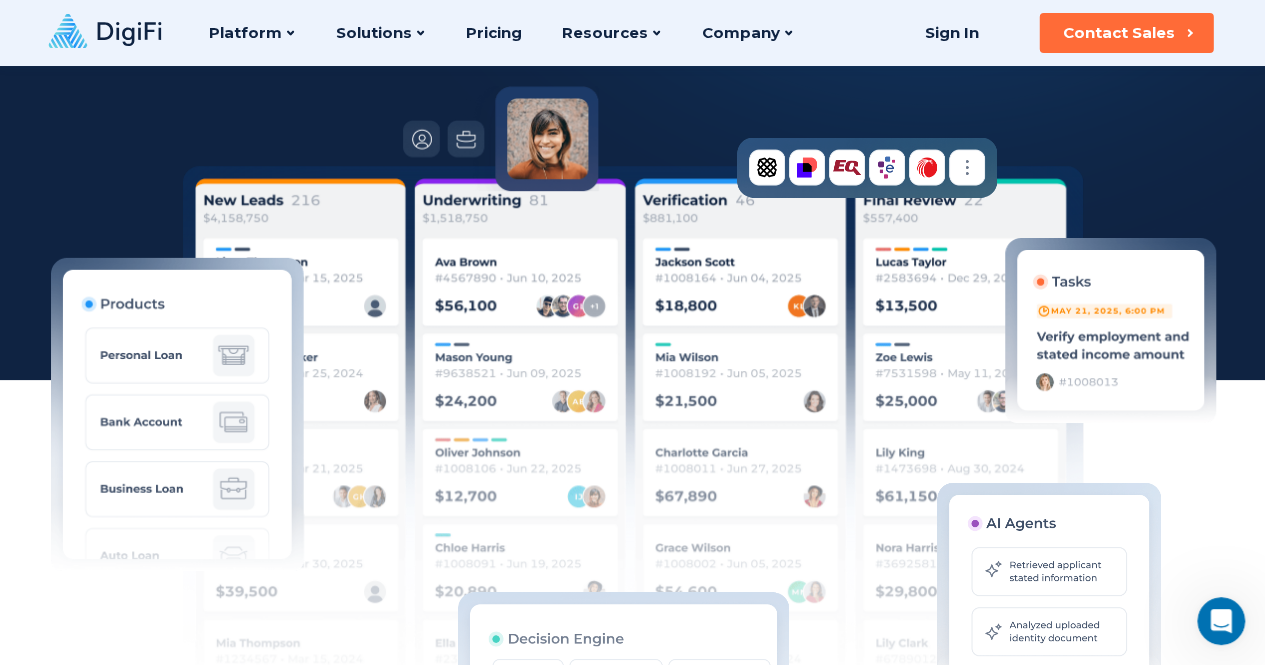 click at bounding box center [633, 451] 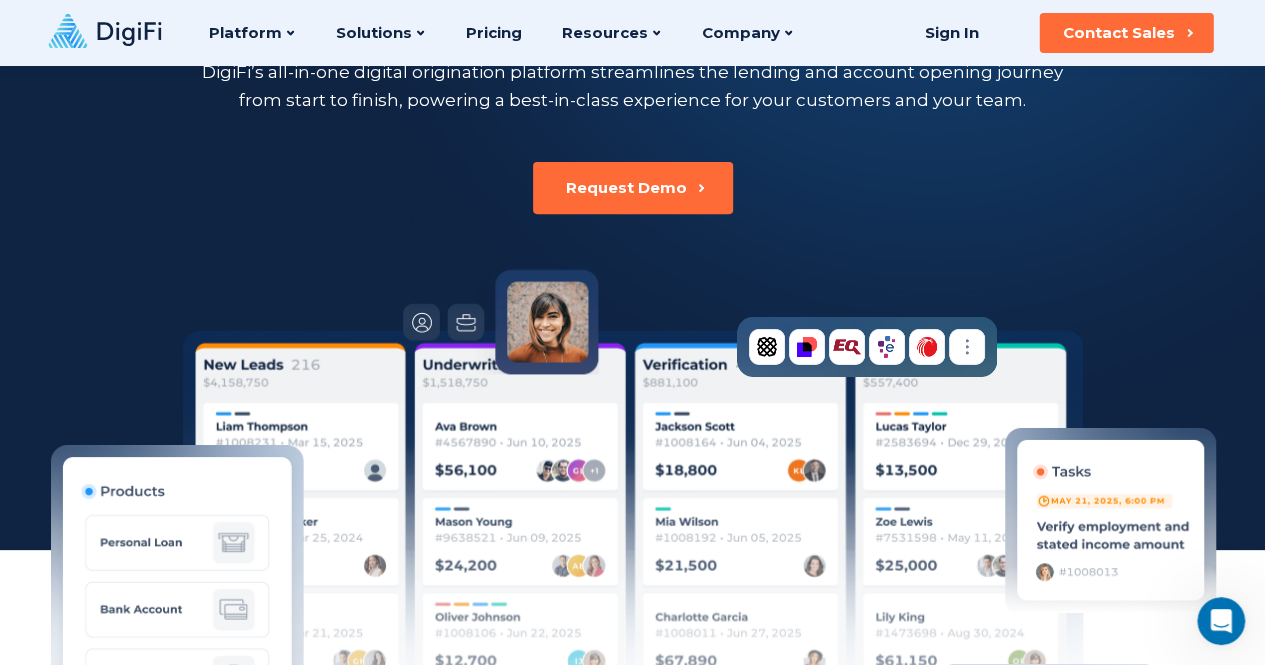 scroll, scrollTop: 262, scrollLeft: 0, axis: vertical 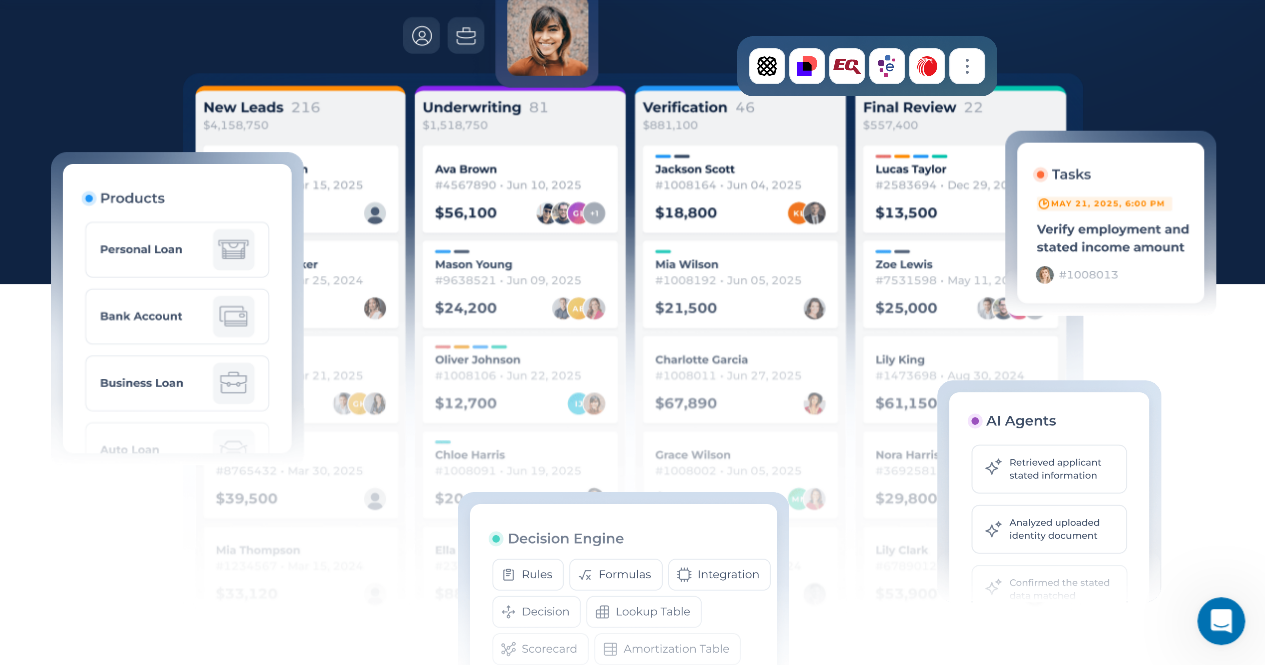 click at bounding box center [633, 358] 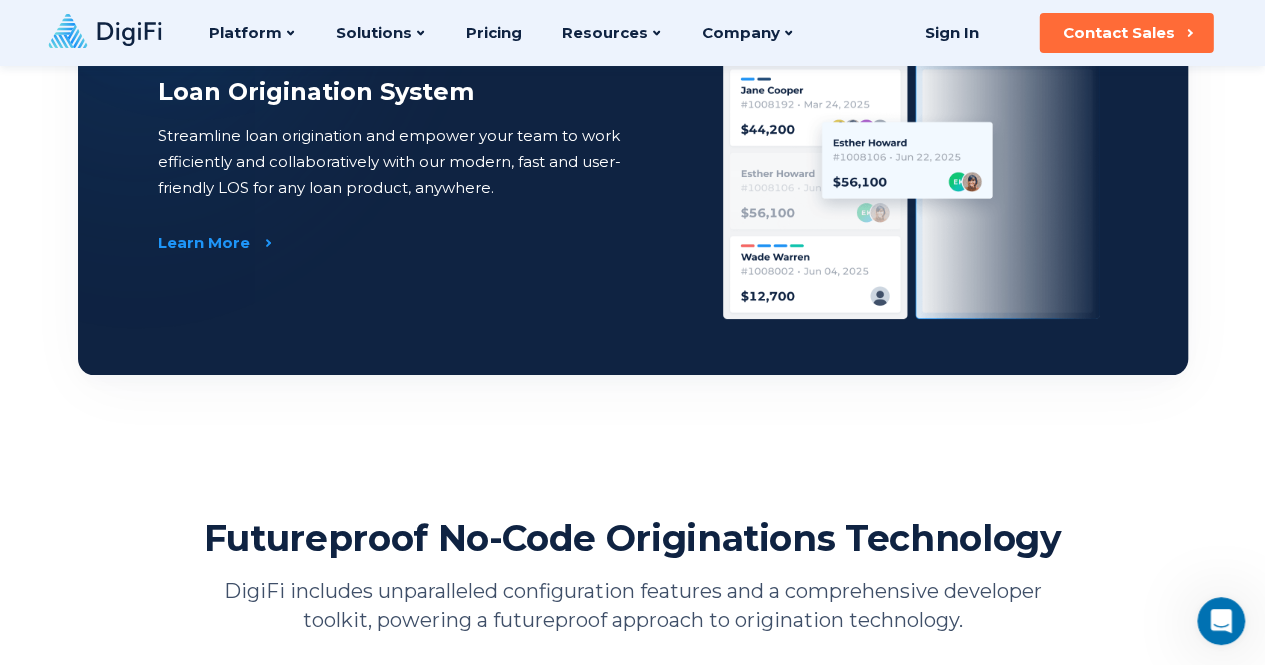 scroll, scrollTop: 1507, scrollLeft: 0, axis: vertical 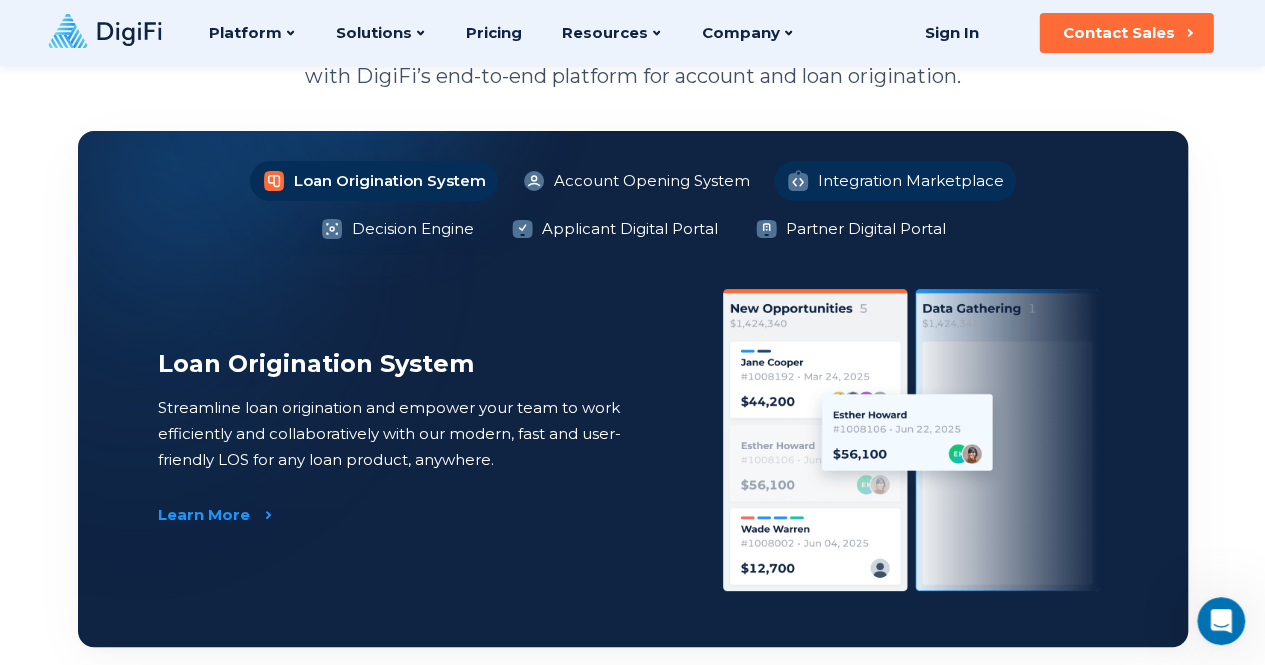 click on "Integration Marketplace" at bounding box center (895, 181) 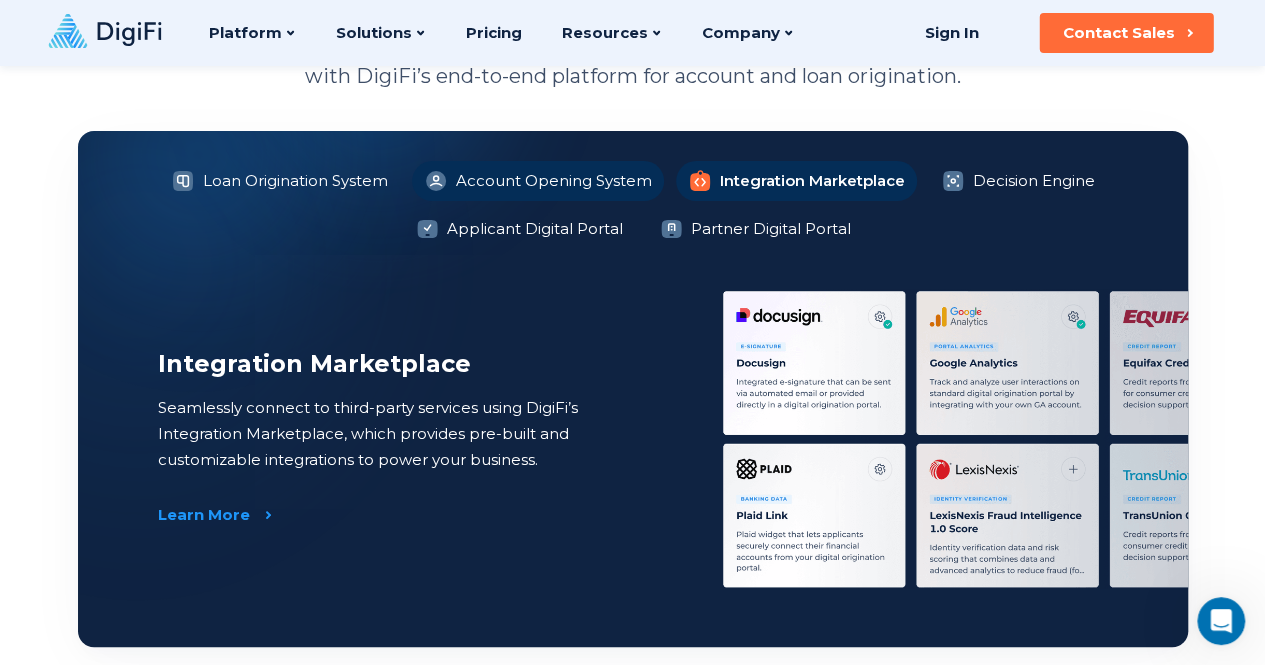 click on "Account Opening System" at bounding box center [538, 181] 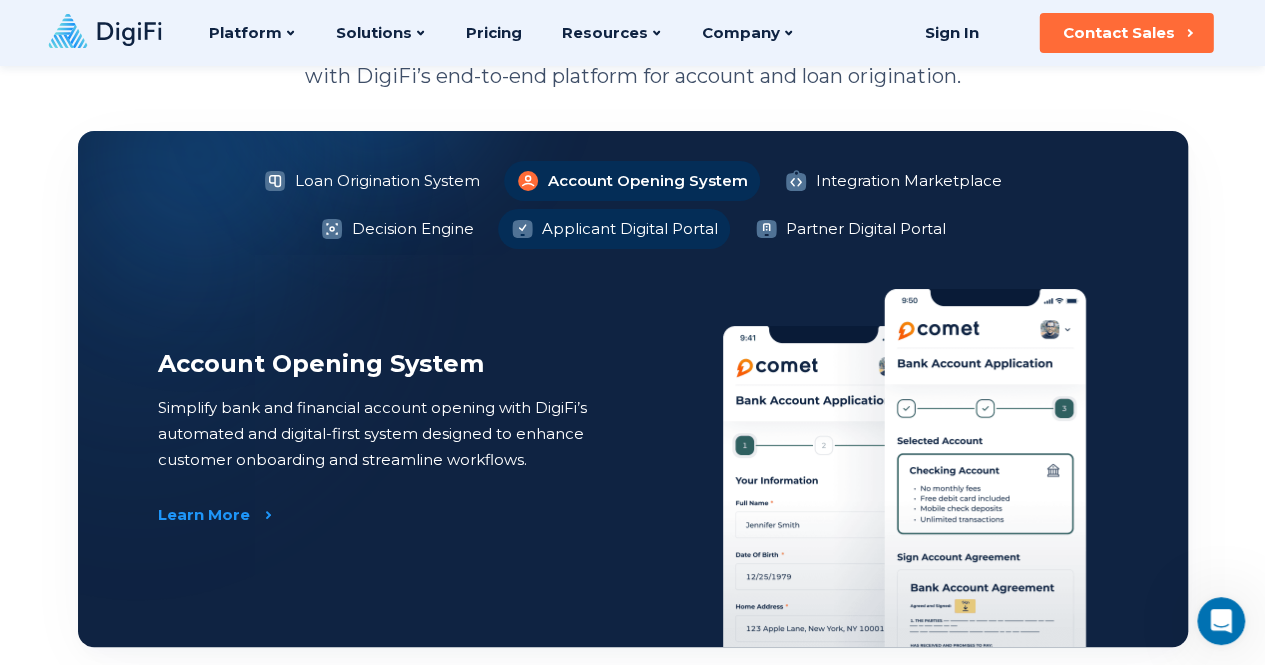 click on "Applicant Digital Portal" at bounding box center [614, 229] 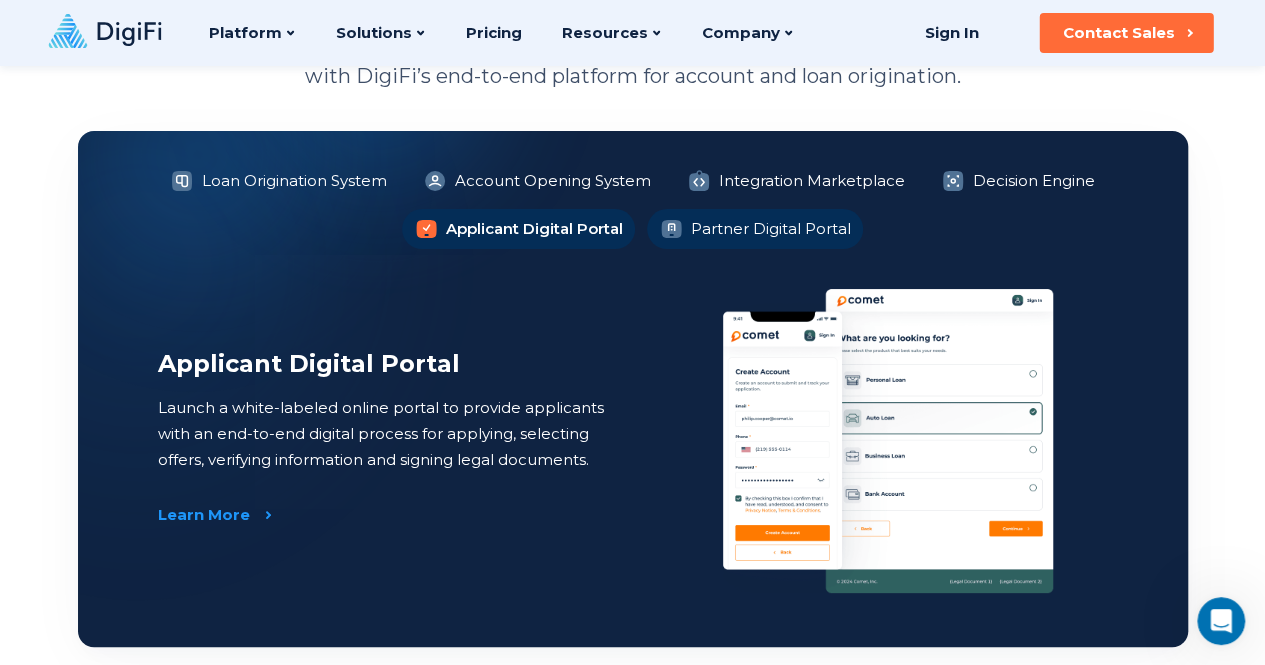 click on "Partner Digital Portal" at bounding box center [755, 229] 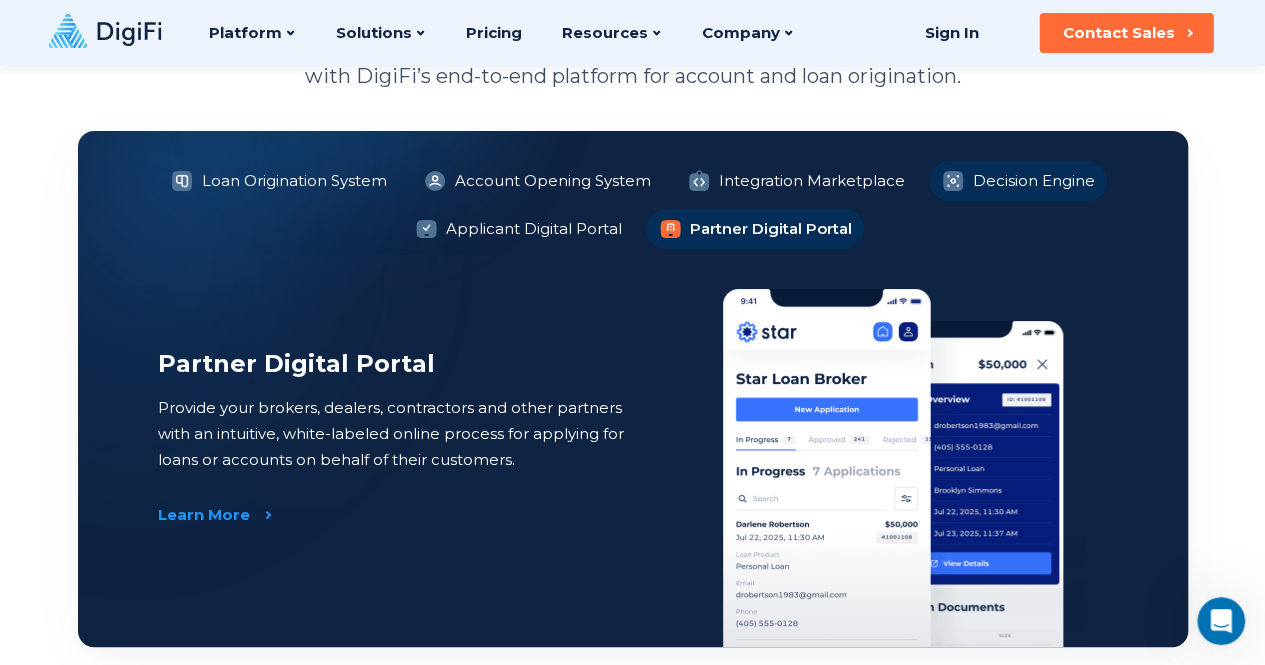 click on "Decision Engine" at bounding box center [1018, 181] 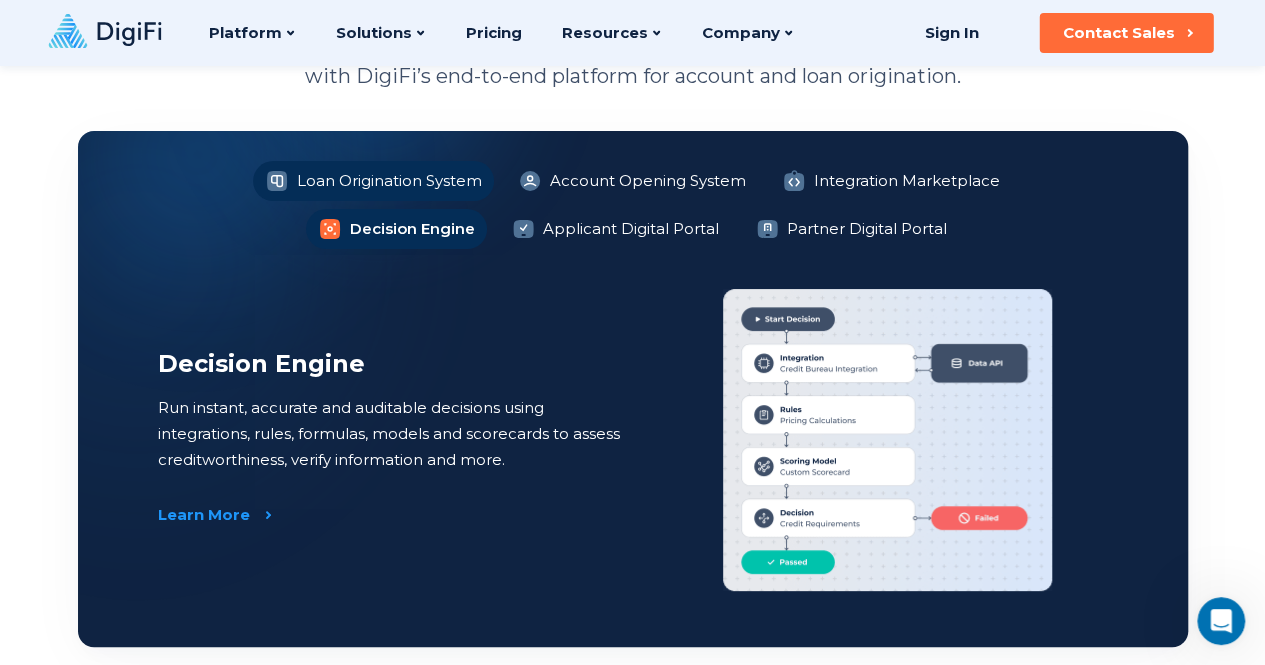 click on "Loan Origination System" at bounding box center [373, 181] 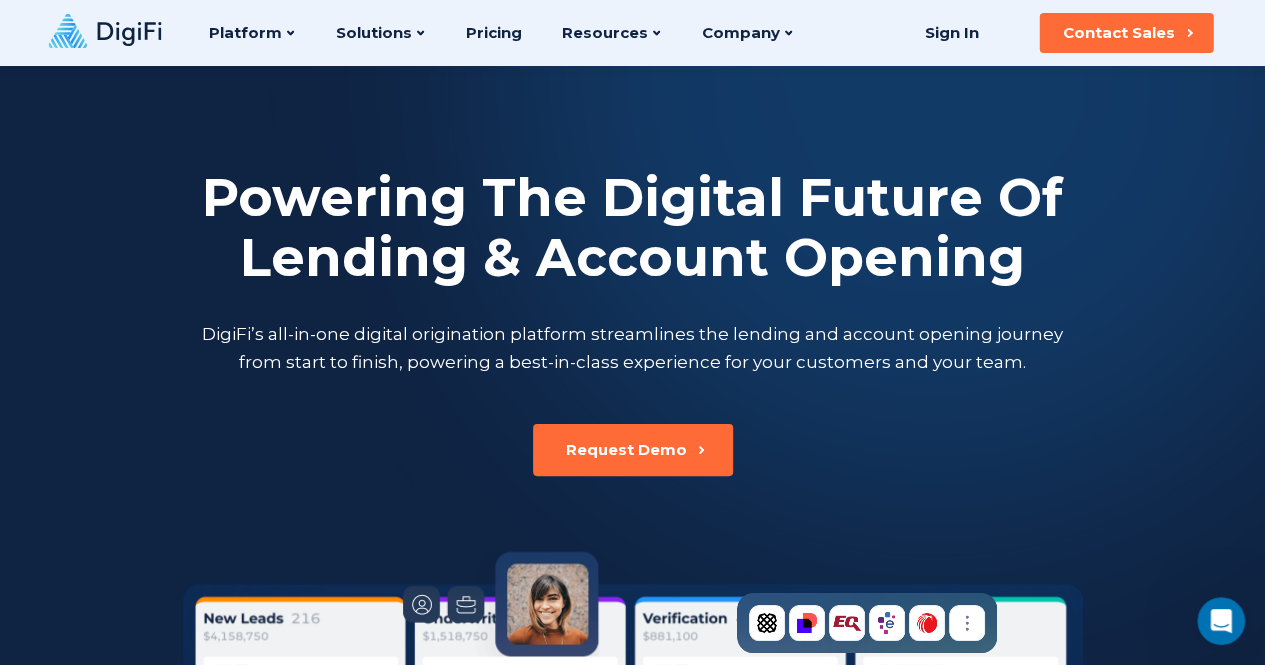 scroll, scrollTop: 4, scrollLeft: 0, axis: vertical 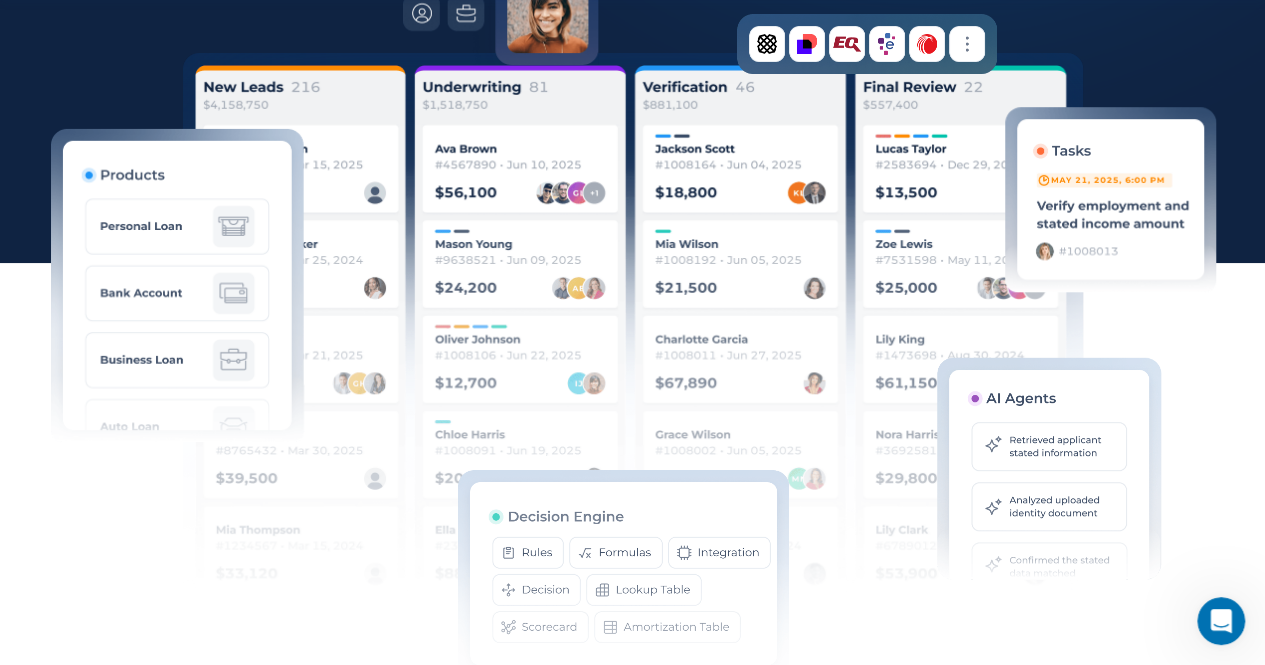 click on "Powering The Digital Future Of Lending & Account Opening DigiFi’s all-in-one digital origination platform streamlines the lending and account opening journey from start to finish, powering a best-in-class experience for your customers and your team. Request Demo" at bounding box center (633, 70) 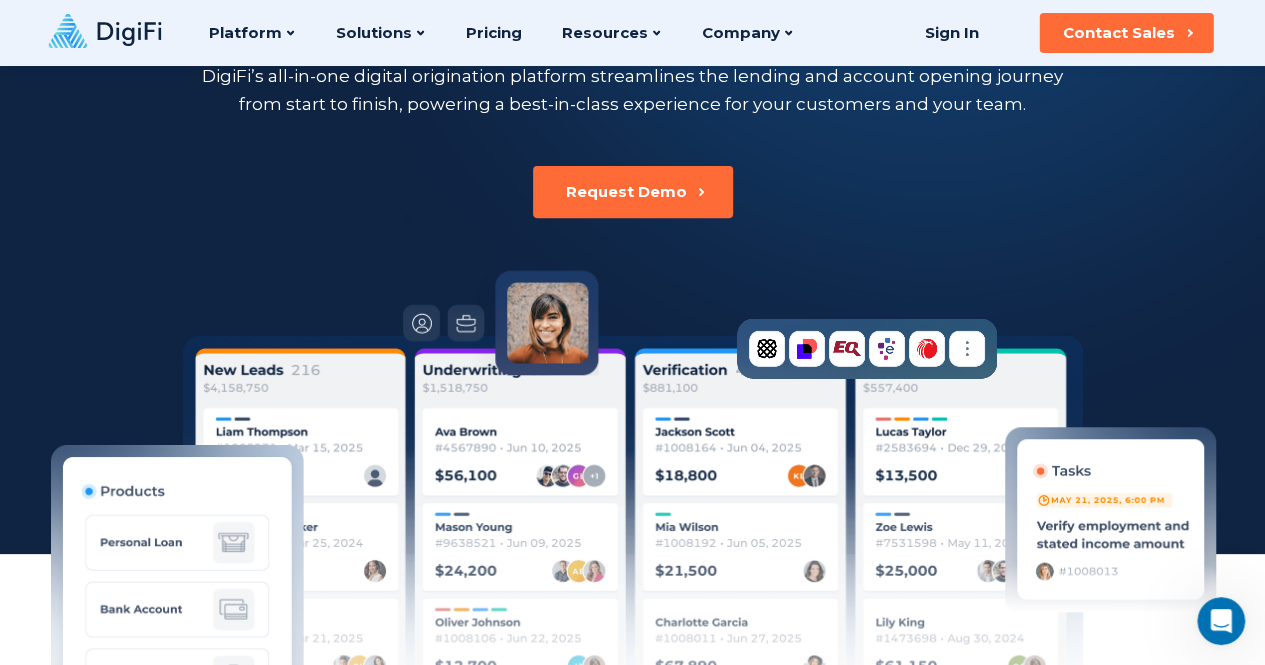 scroll, scrollTop: 256, scrollLeft: 0, axis: vertical 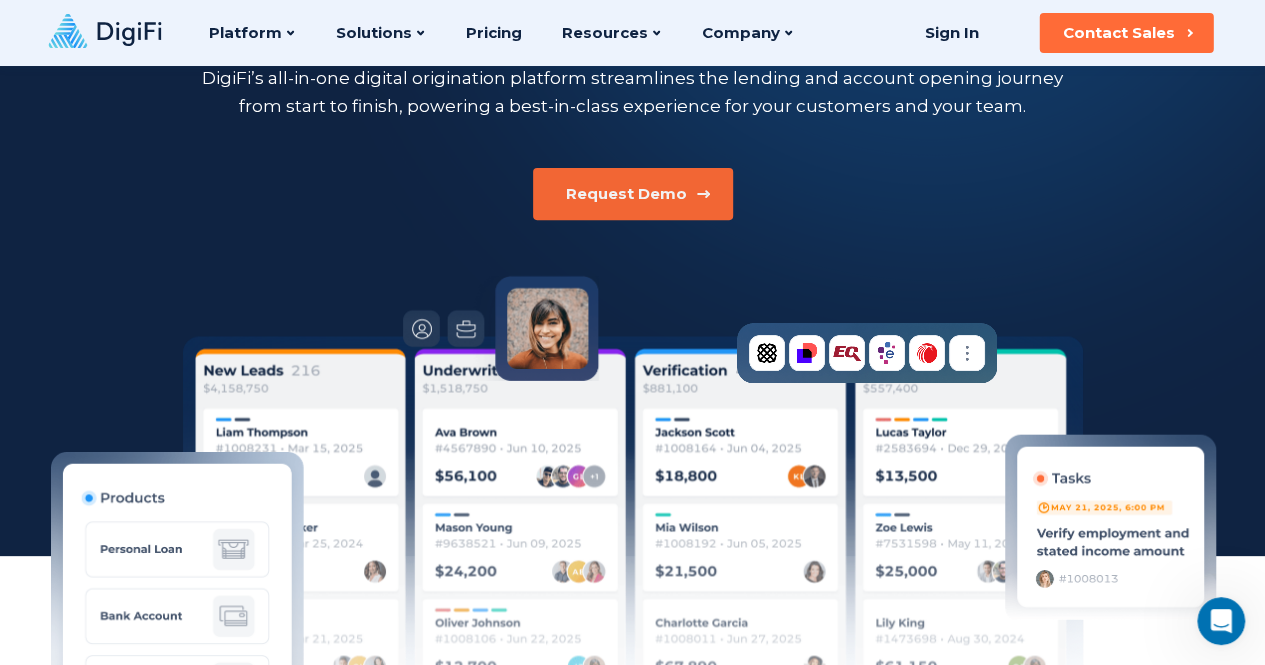 click on "Request Demo" at bounding box center [626, 194] 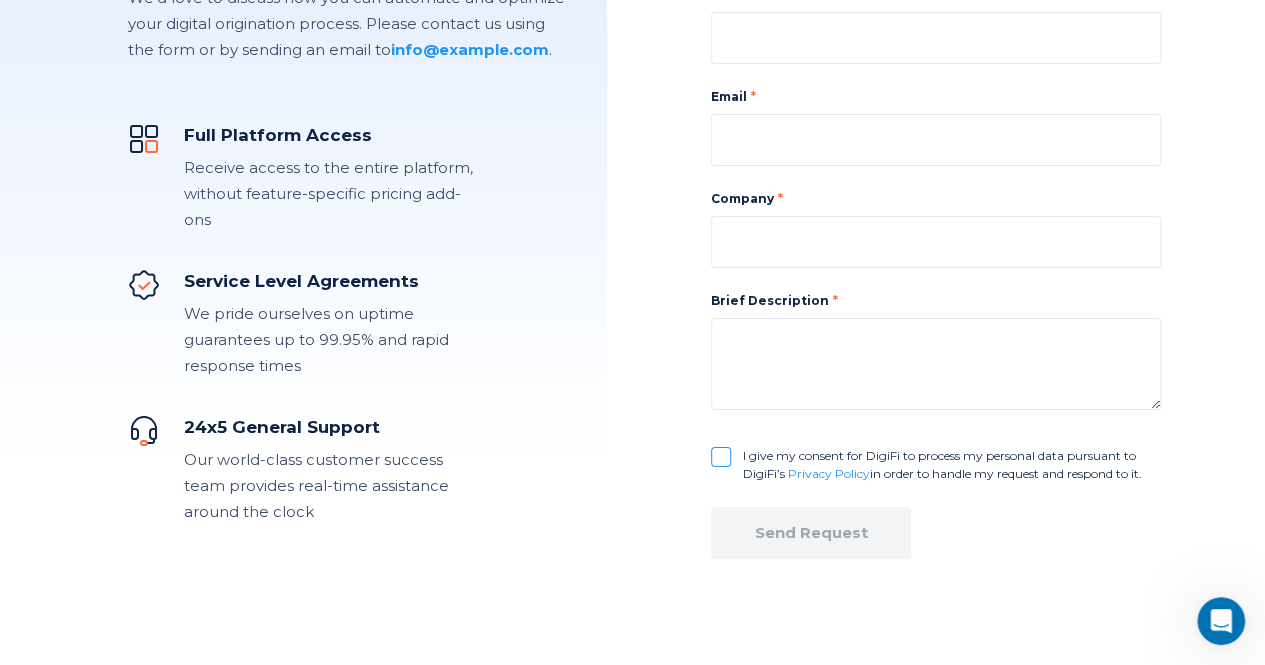 scroll, scrollTop: 222, scrollLeft: 0, axis: vertical 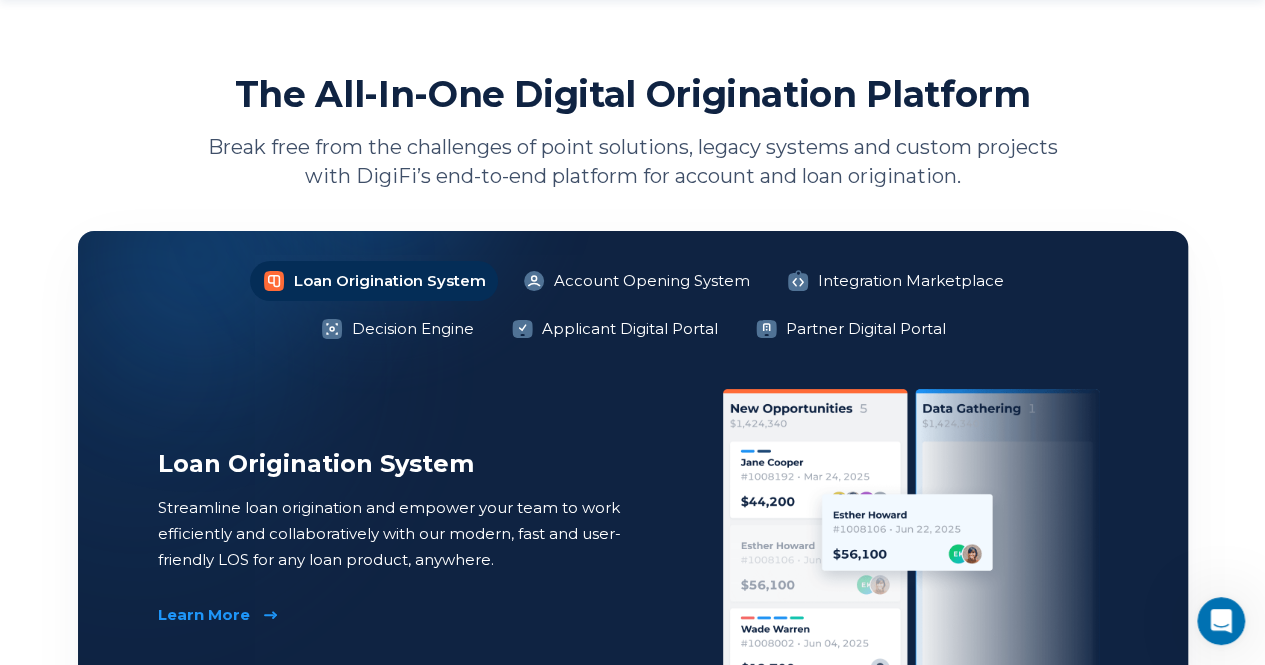 click on "Learn More" at bounding box center (216, 615) 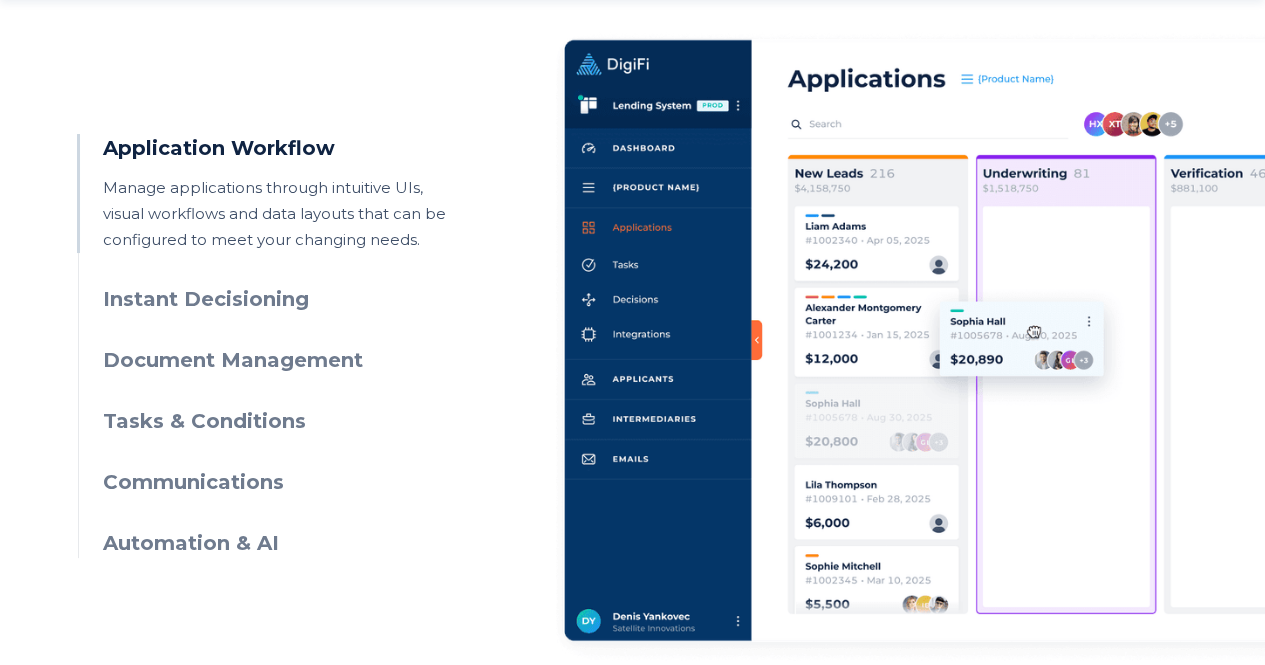 scroll, scrollTop: 1041, scrollLeft: 0, axis: vertical 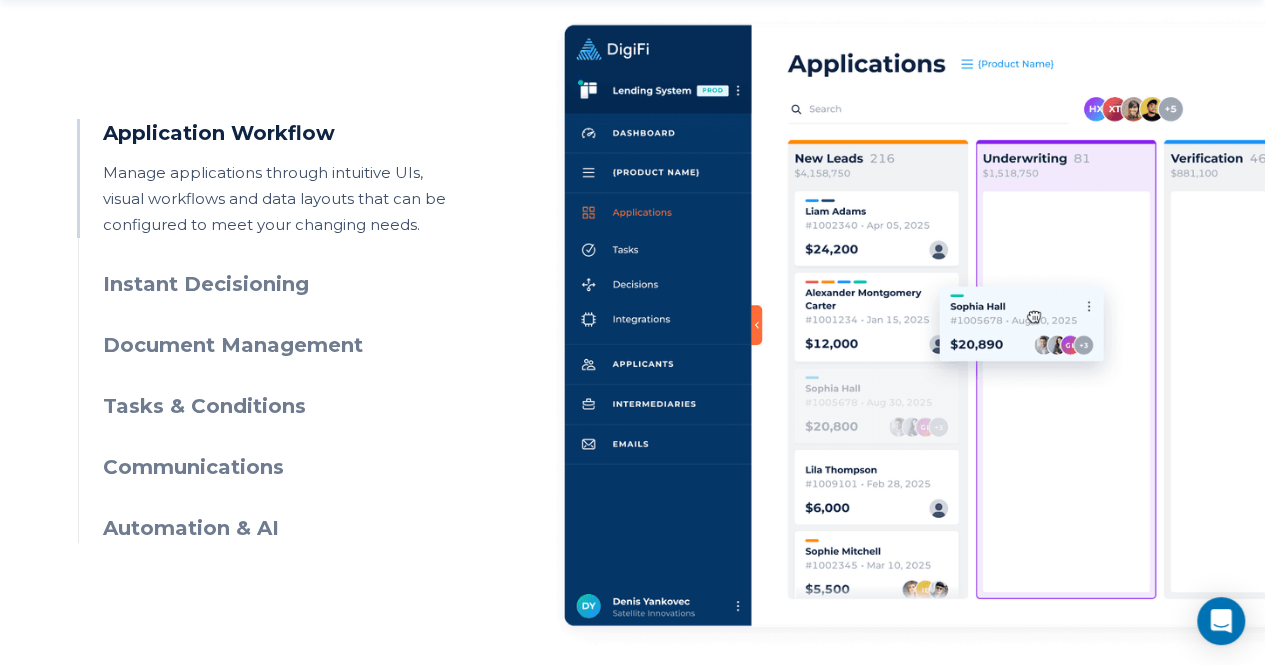 click on "Application Workflow Manage applications through intuitive UIs, visual workflows and data layouts that can be configured to meet your changing needs. Instant Decisioning Run instant, accurate and auditable lending decisions to assess creditworthiness, set pricing, verify information and more. Document Management Upload files, generate documents, trigger e-sign and securely request files, while making it easy to view, download or manage any document. Tasks & Conditions Streamline loan origination workflows with tasks that include data, documents and more to enable seamless collaboration on applications. Communications Send and track emails and text messages and calls to contact applicants across multiple channels and accelerate loan originations. Automation & AI Replace repetitive manual work with automated processes and expedite complex tasks with AI agents that work alongside your team." at bounding box center [272, 331] 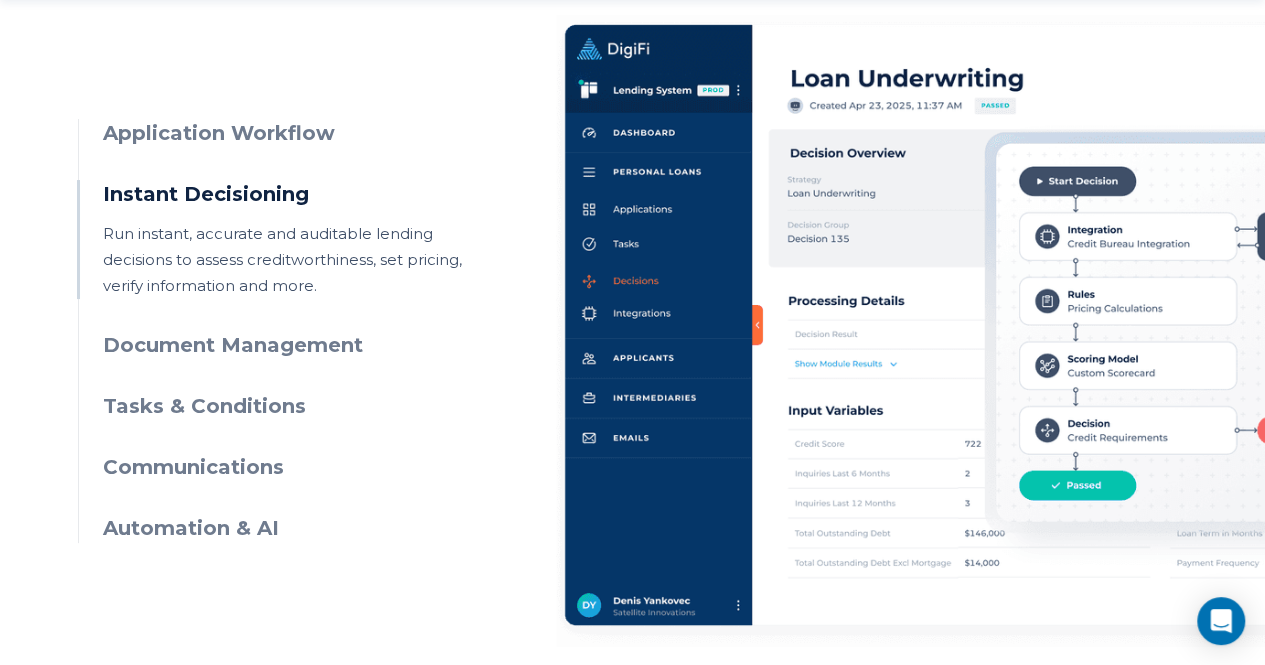 click on "Document Management" at bounding box center (284, 345) 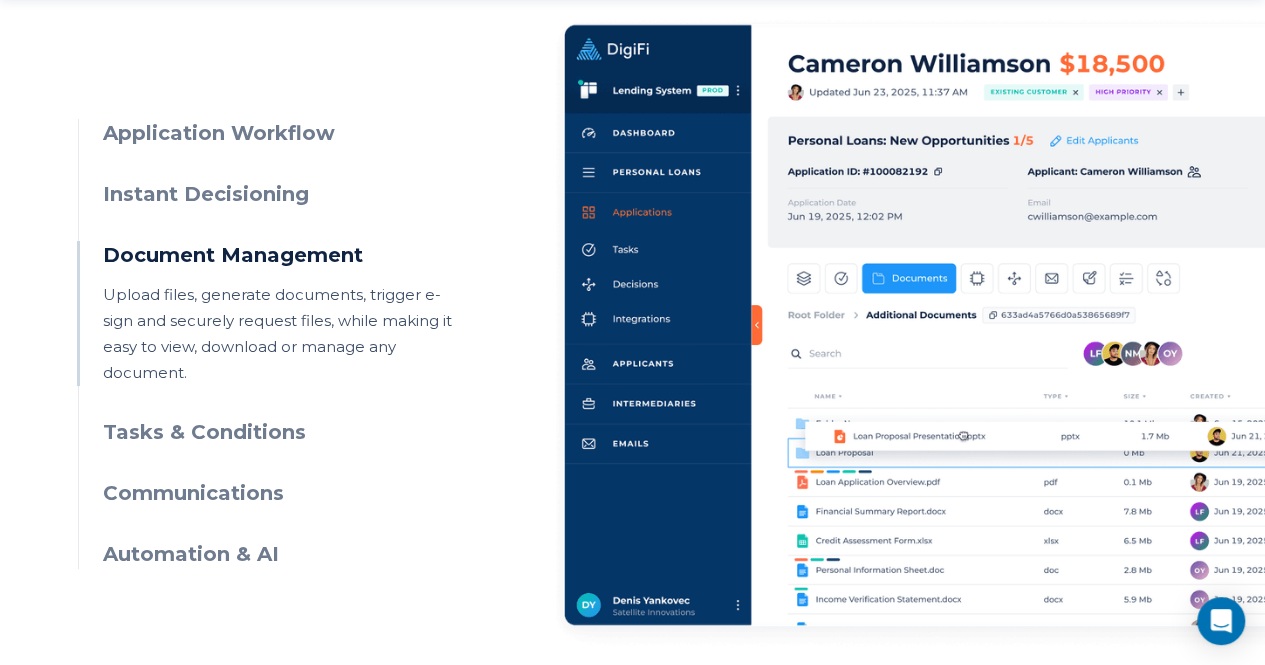 click on "Tasks & Conditions" at bounding box center [284, 432] 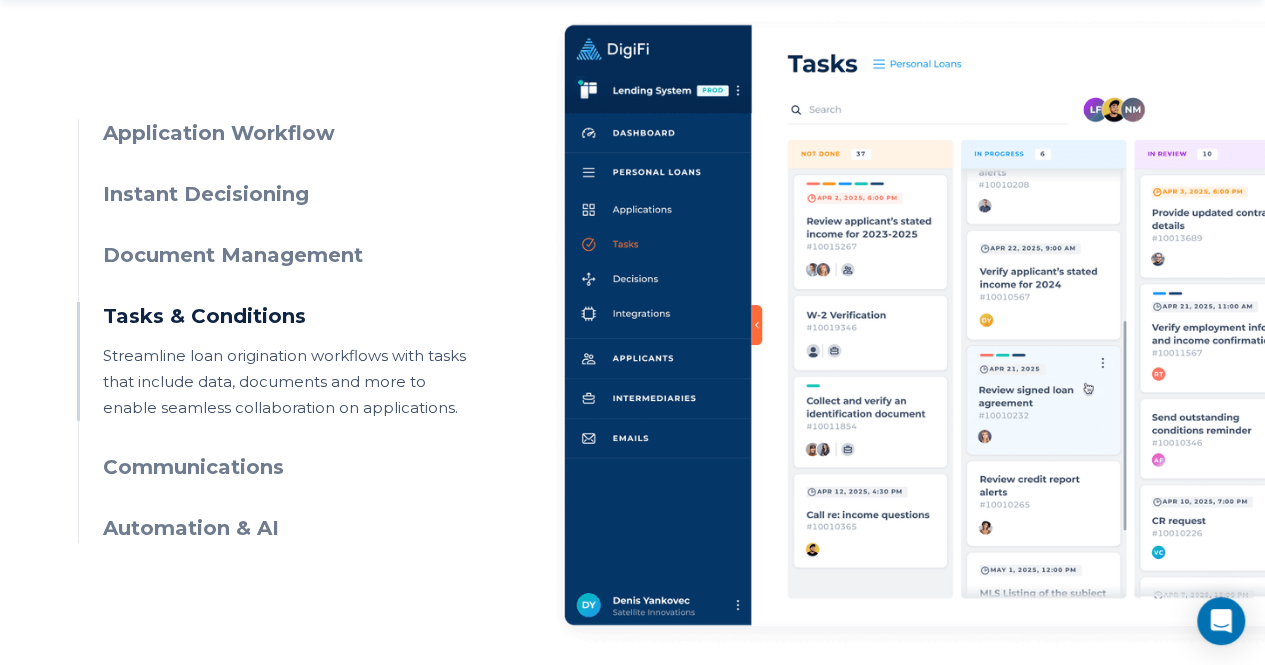 click on "Application Workflow Manage applications through intuitive UIs, visual workflows and data layouts that can be configured to meet your changing needs. Instant Decisioning Run instant, accurate and auditable lending decisions to assess creditworthiness, set pricing, verify information and more. Document Management Upload files, generate documents, trigger e-sign and securely request files, while making it easy to view, download or manage any document. Tasks & Conditions Streamline loan origination workflows with tasks that include data, documents and more to enable seamless collaboration on applications. Communications Send and track emails and text messages and calls to contact applicants across multiple channels and accelerate loan originations. Automation & AI Replace repetitive manual work with automated processes and expedite complex tasks with AI agents that work alongside your team." at bounding box center (272, 331) 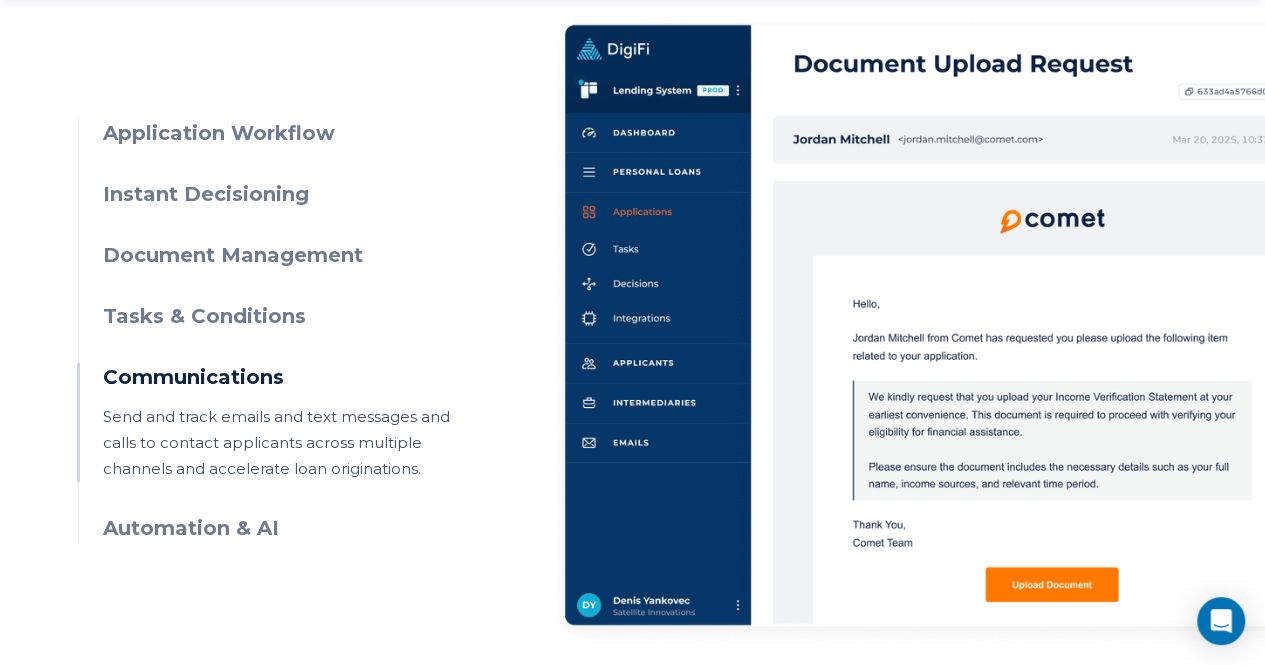 click on "Application Workflow" at bounding box center (284, 133) 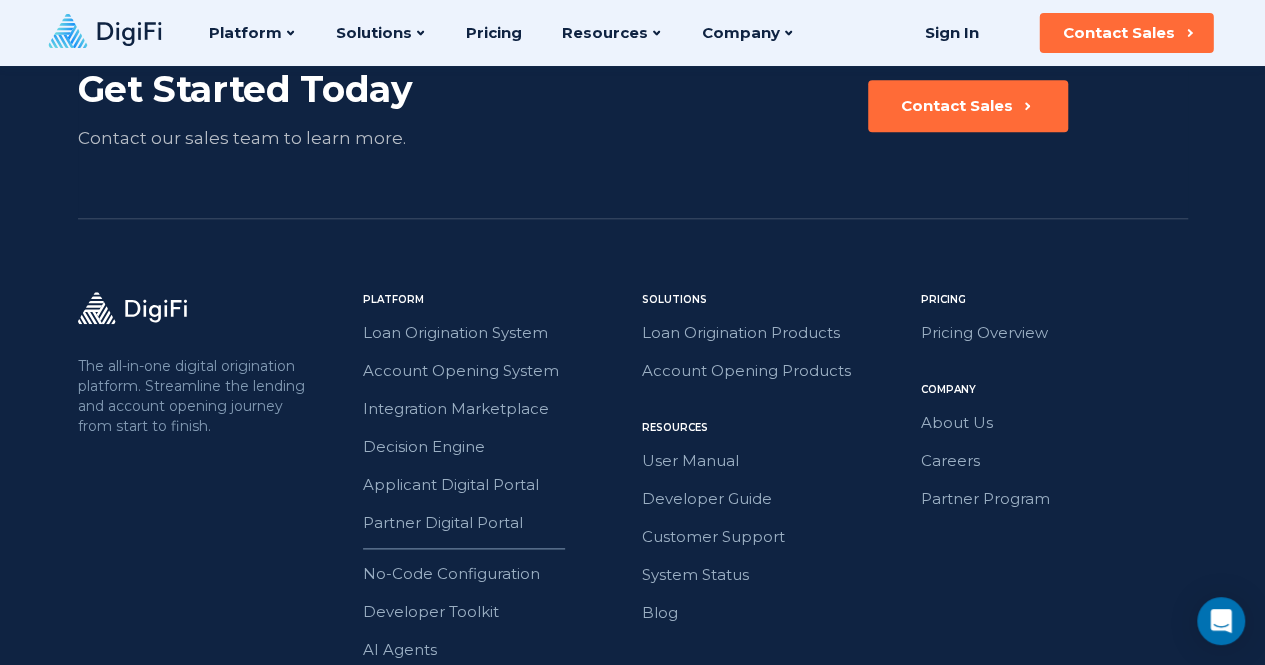 scroll, scrollTop: 4734, scrollLeft: 0, axis: vertical 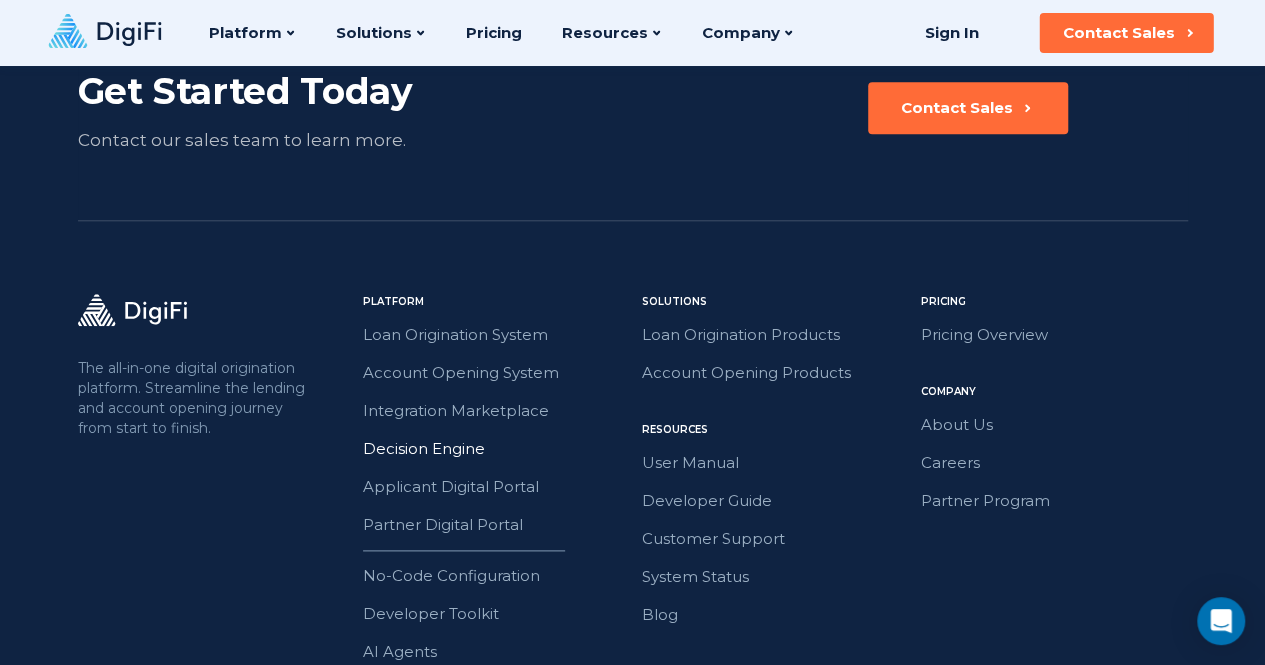 click on "Decision Engine" at bounding box center (496, 449) 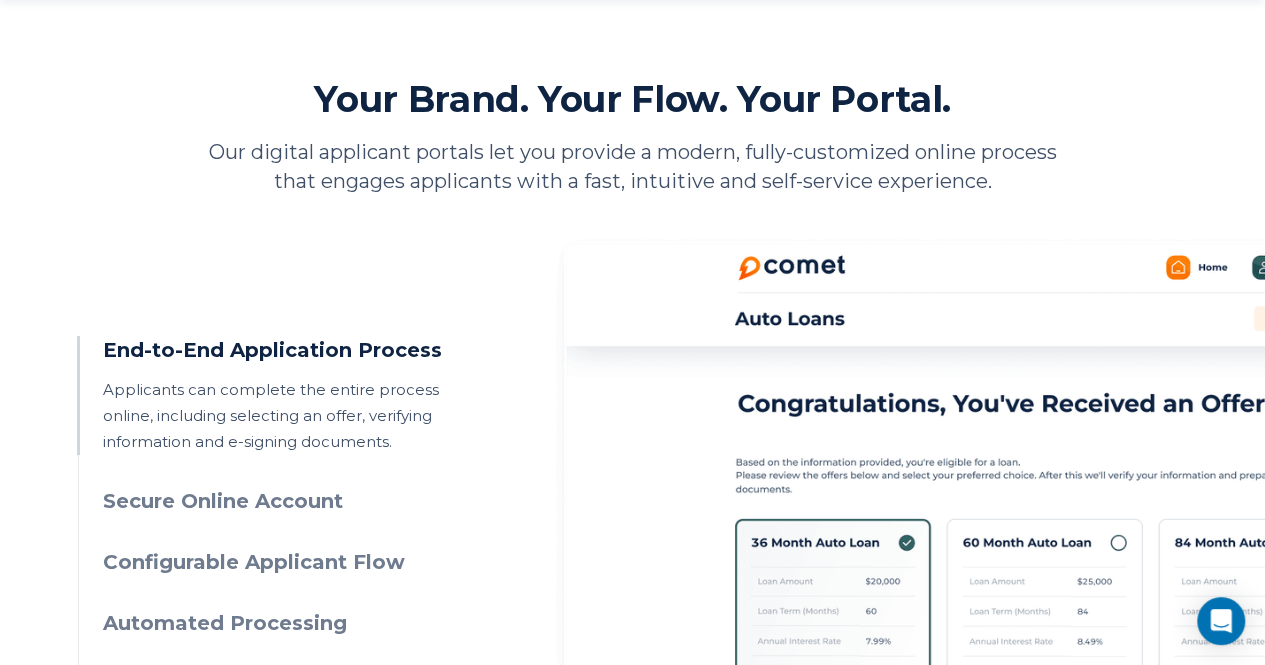 scroll, scrollTop: 1041, scrollLeft: 0, axis: vertical 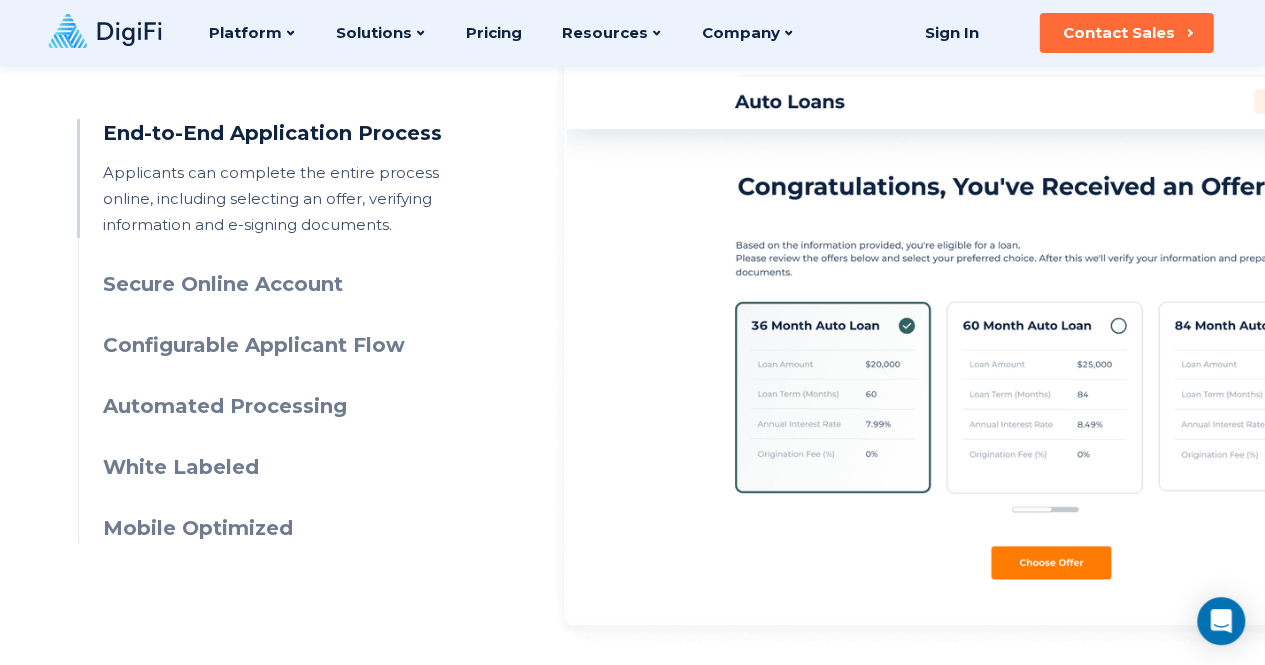 click at bounding box center (1051, 331) 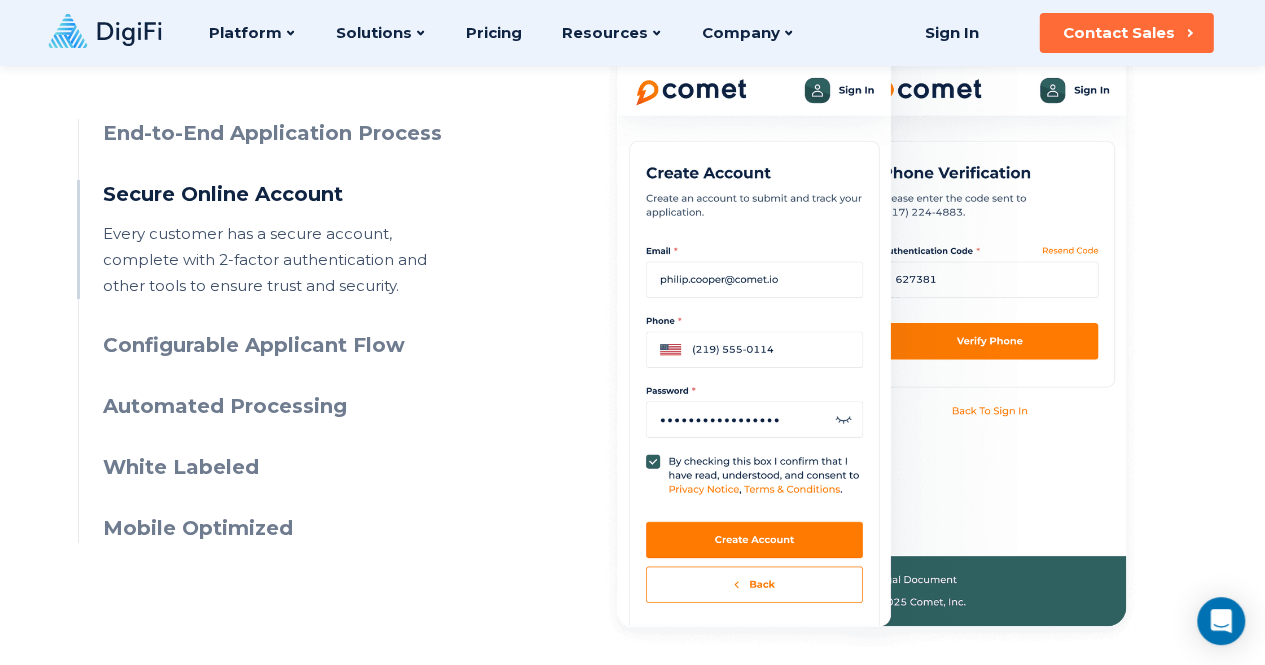 click on "Configurable Applicant Flow" at bounding box center (284, 345) 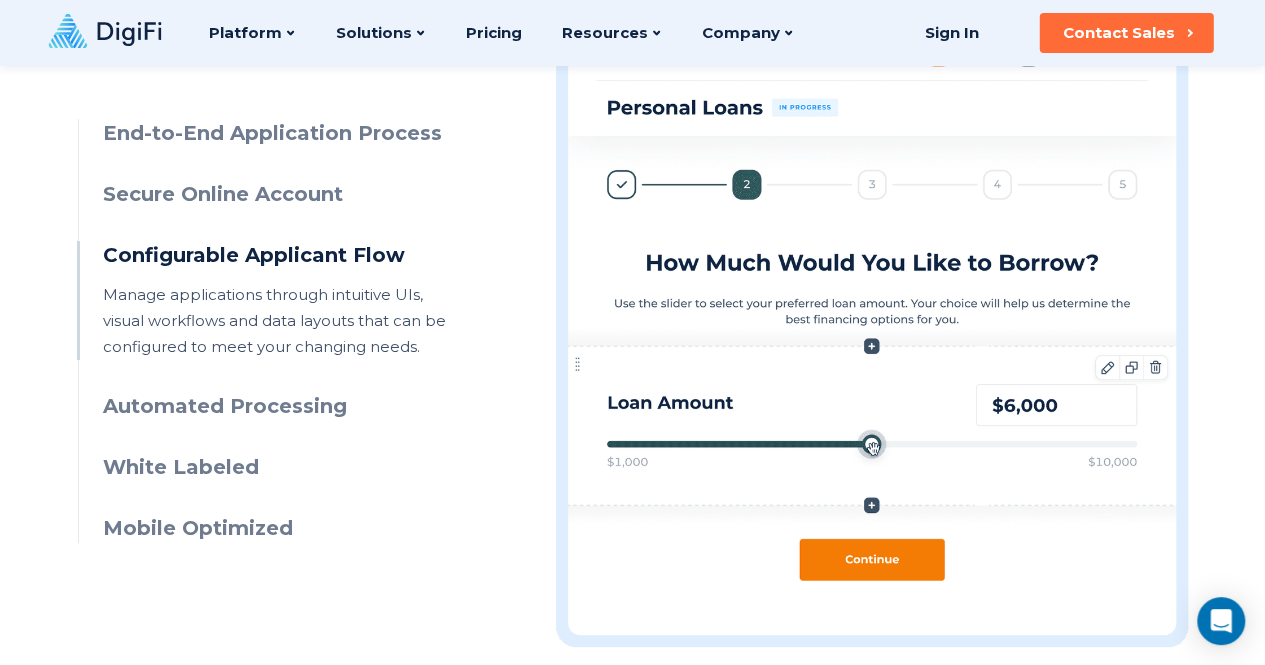 click on "White Labeled" at bounding box center [284, 467] 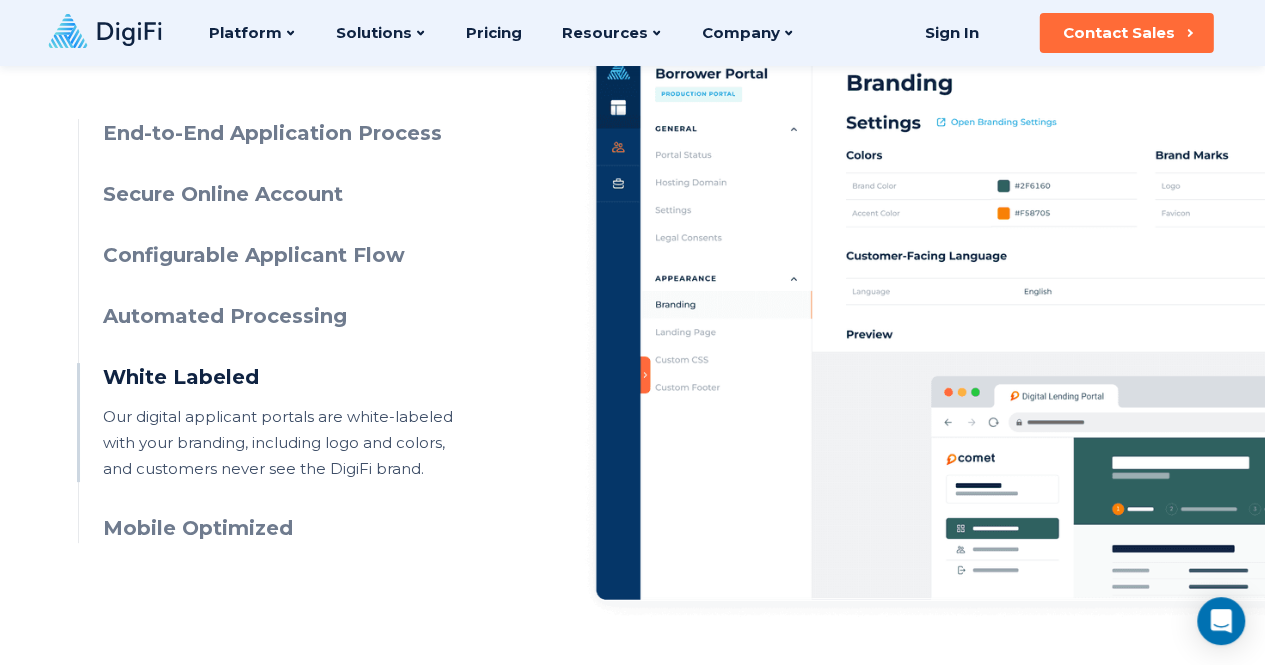 click on "Mobile Optimized" at bounding box center [284, 528] 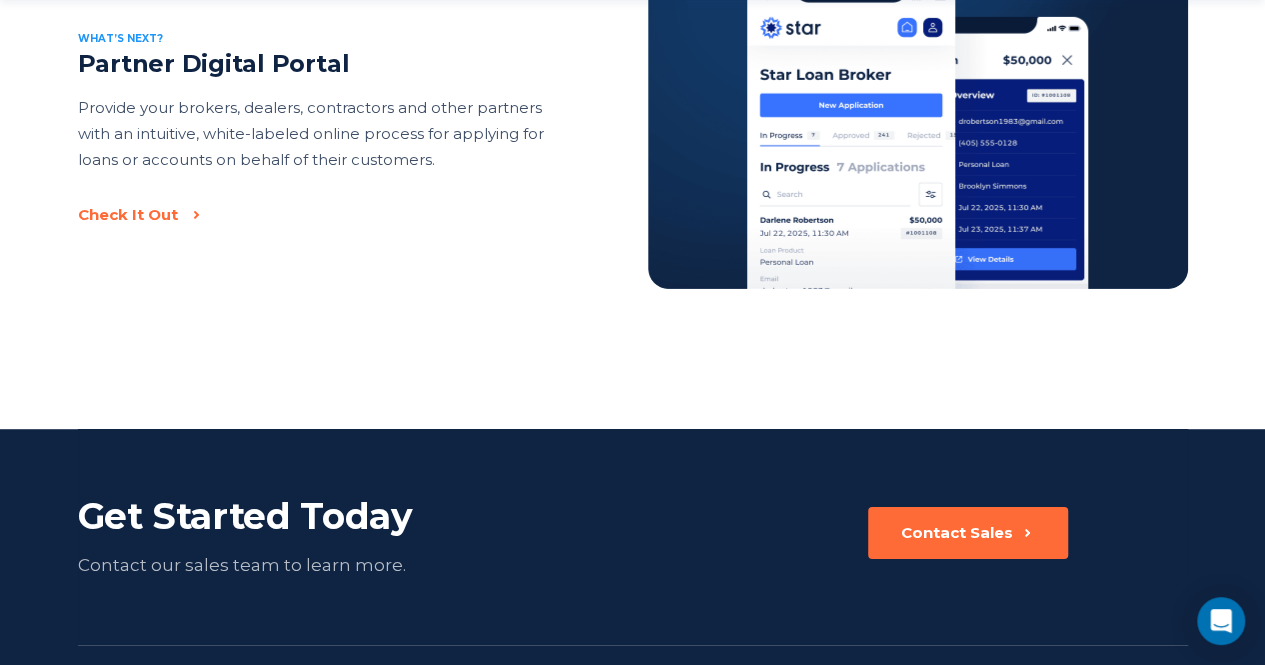 scroll, scrollTop: 3125, scrollLeft: 0, axis: vertical 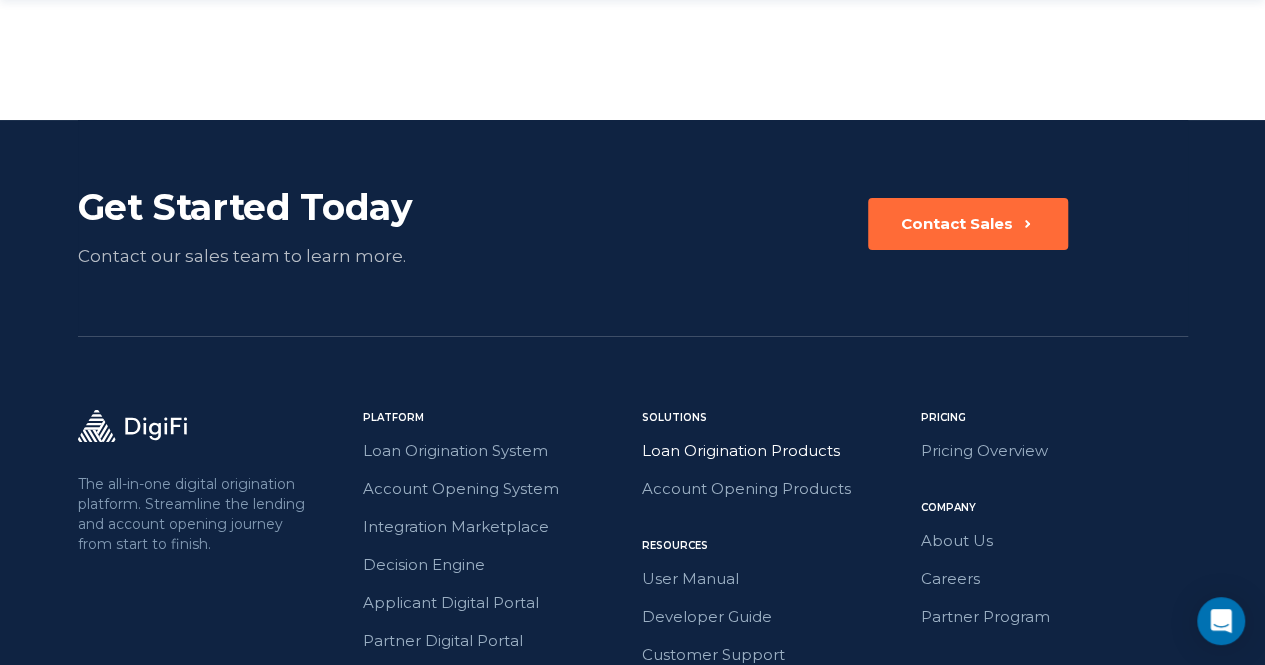 click on "Loan Origination Products" at bounding box center (775, 451) 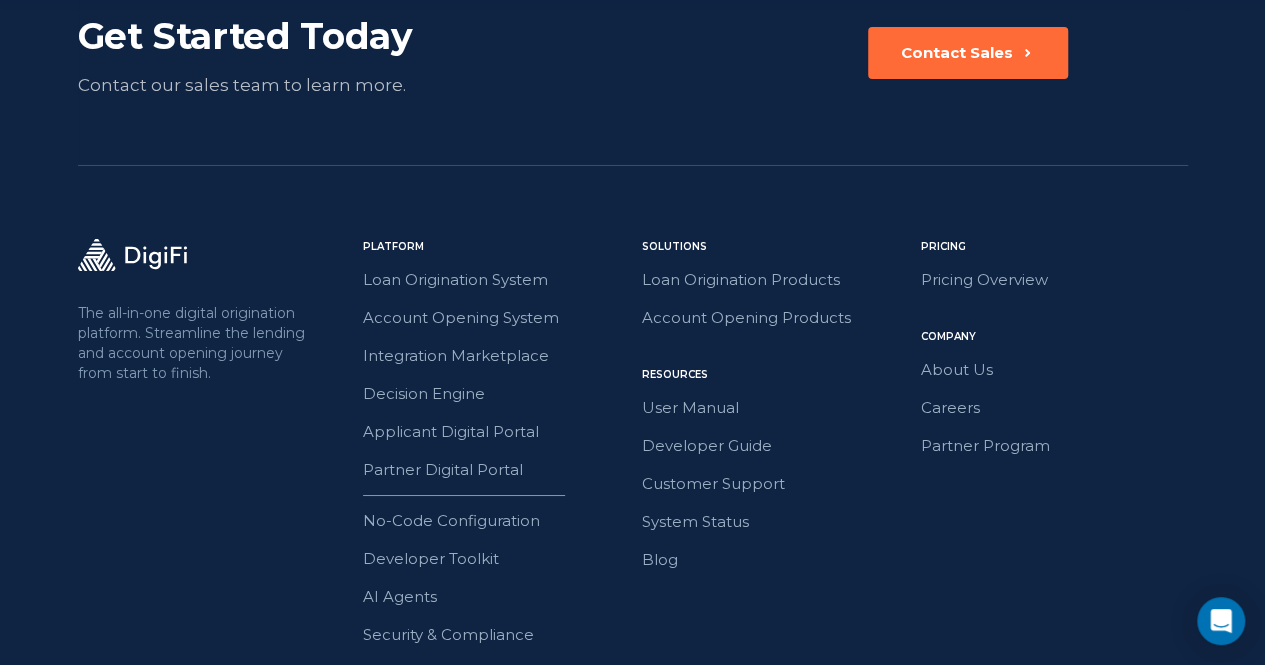 scroll, scrollTop: 3538, scrollLeft: 0, axis: vertical 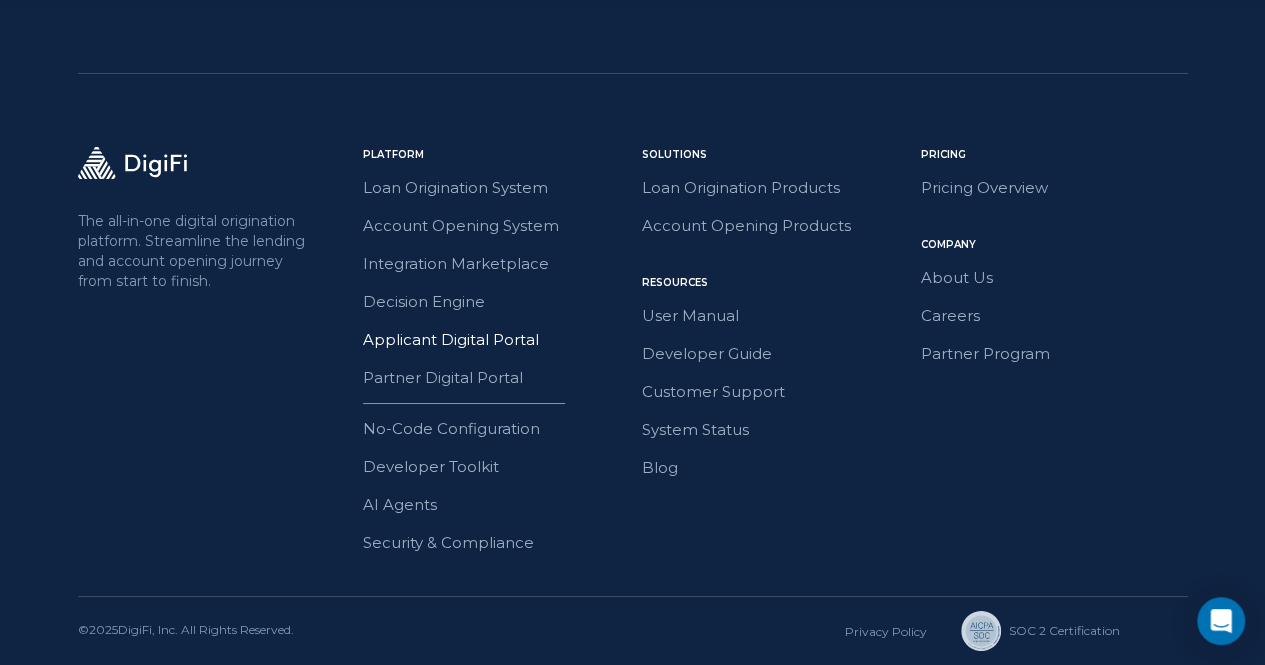 click on "Applicant Digital Portal" at bounding box center (496, 340) 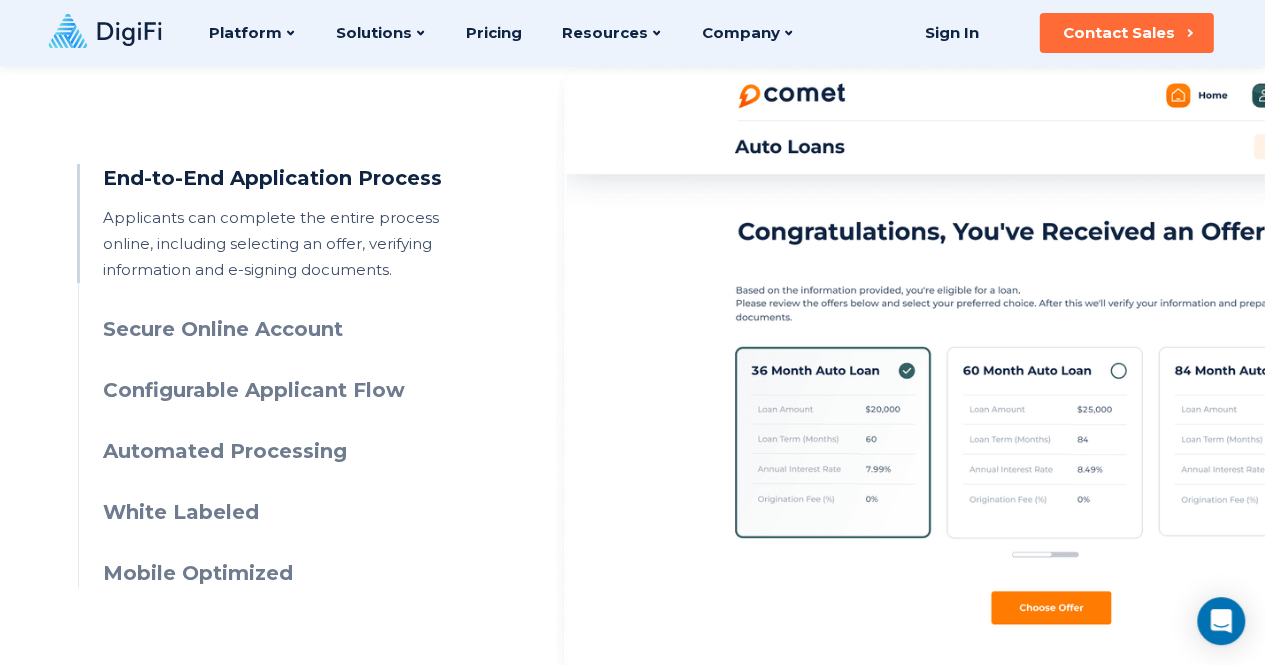 scroll, scrollTop: 993, scrollLeft: 0, axis: vertical 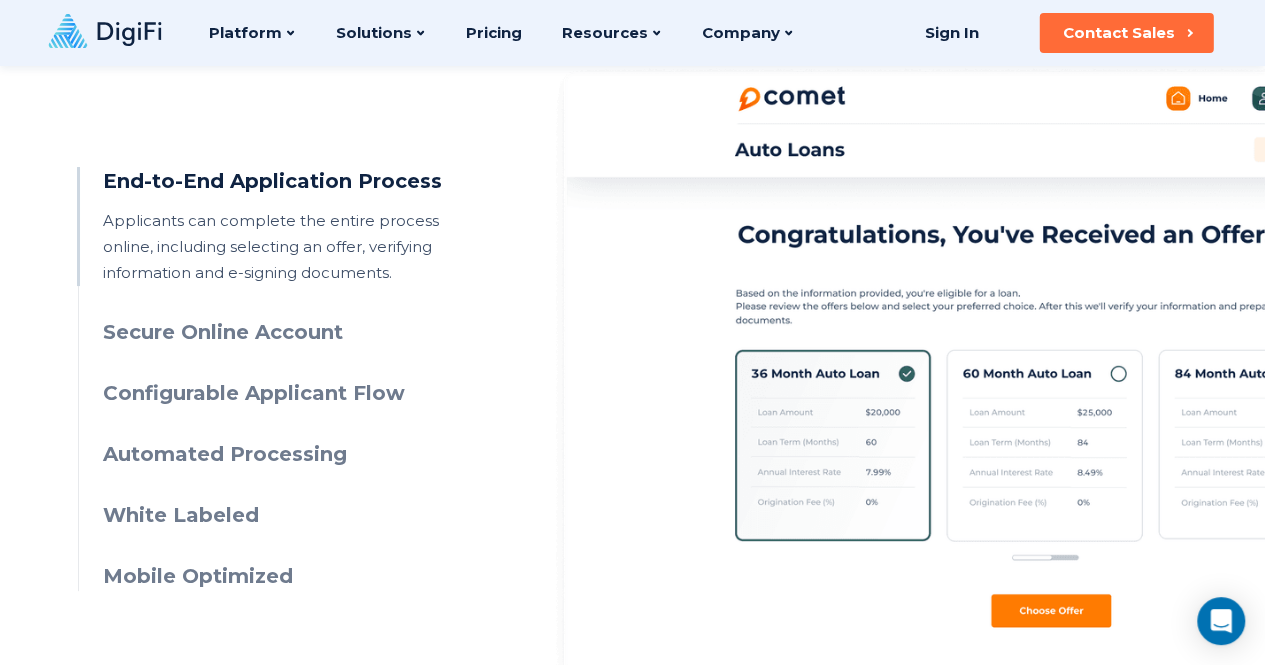 click on "Secure Online Account" at bounding box center (284, 332) 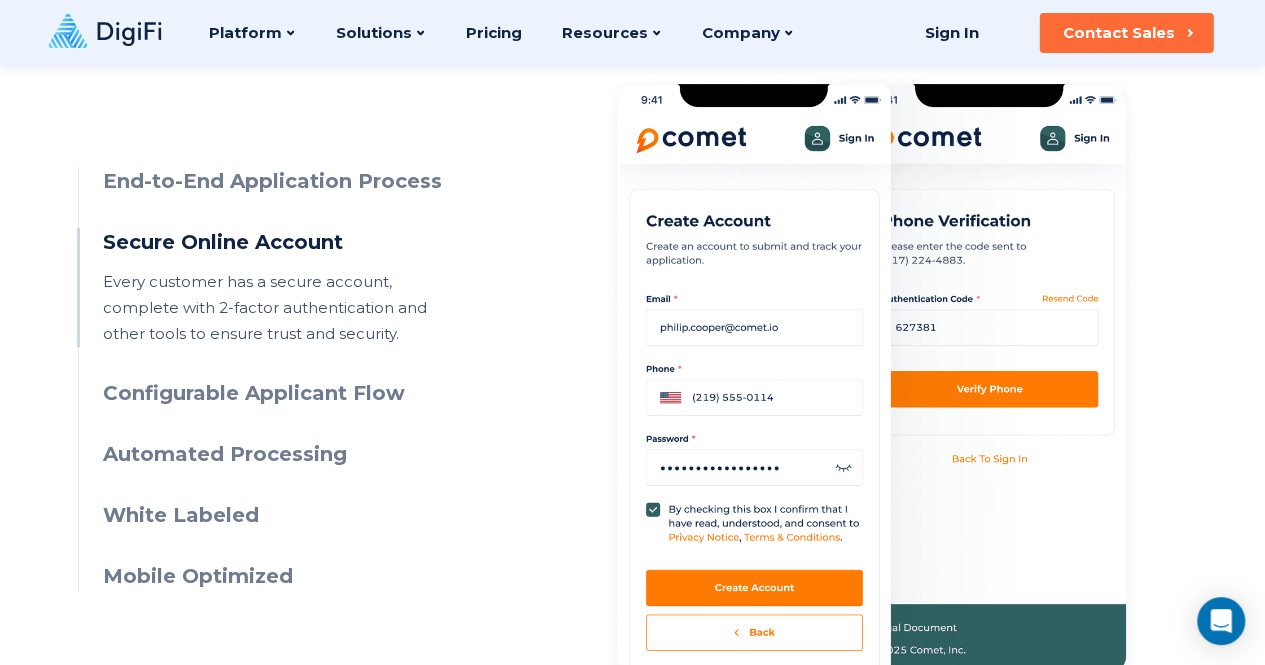 click on "Configurable Applicant Flow" at bounding box center (284, 393) 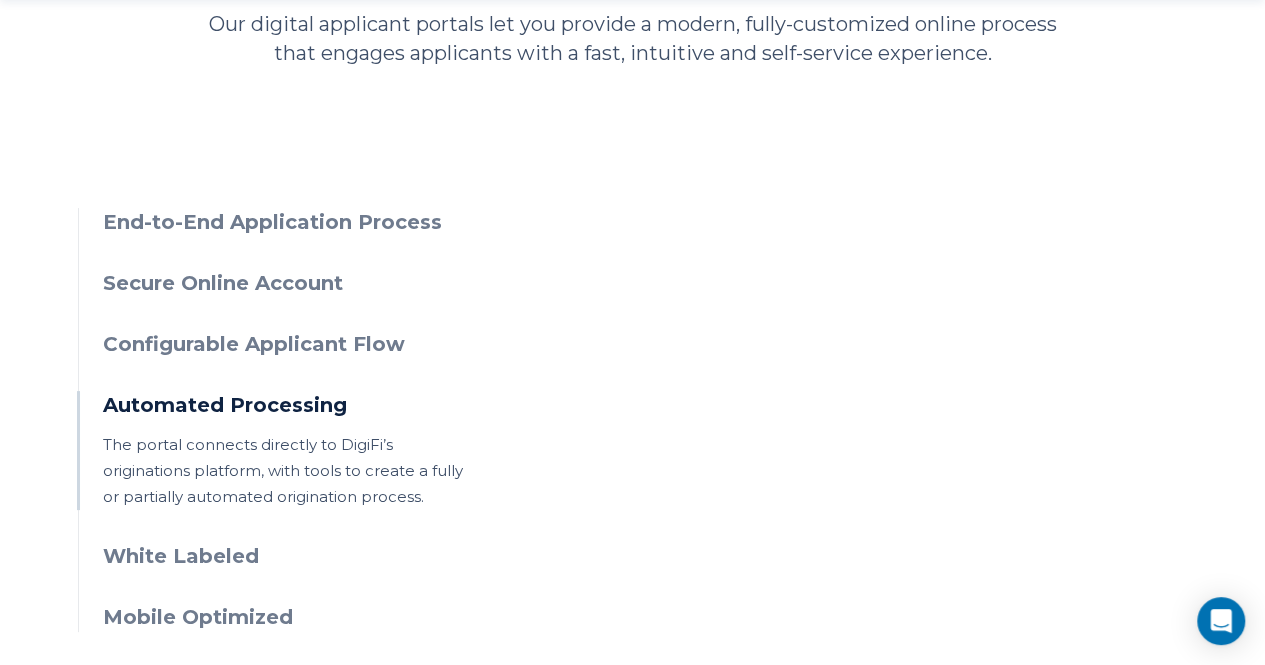 scroll, scrollTop: 954, scrollLeft: 0, axis: vertical 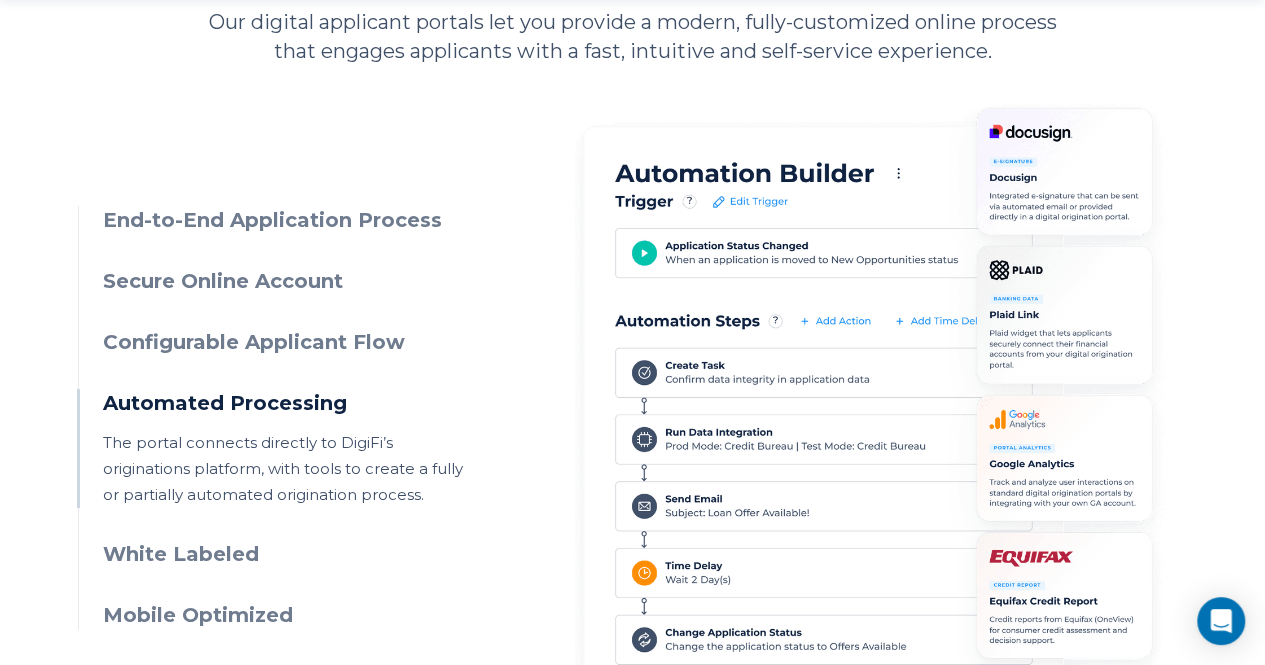 click on "White Labeled" at bounding box center (284, 554) 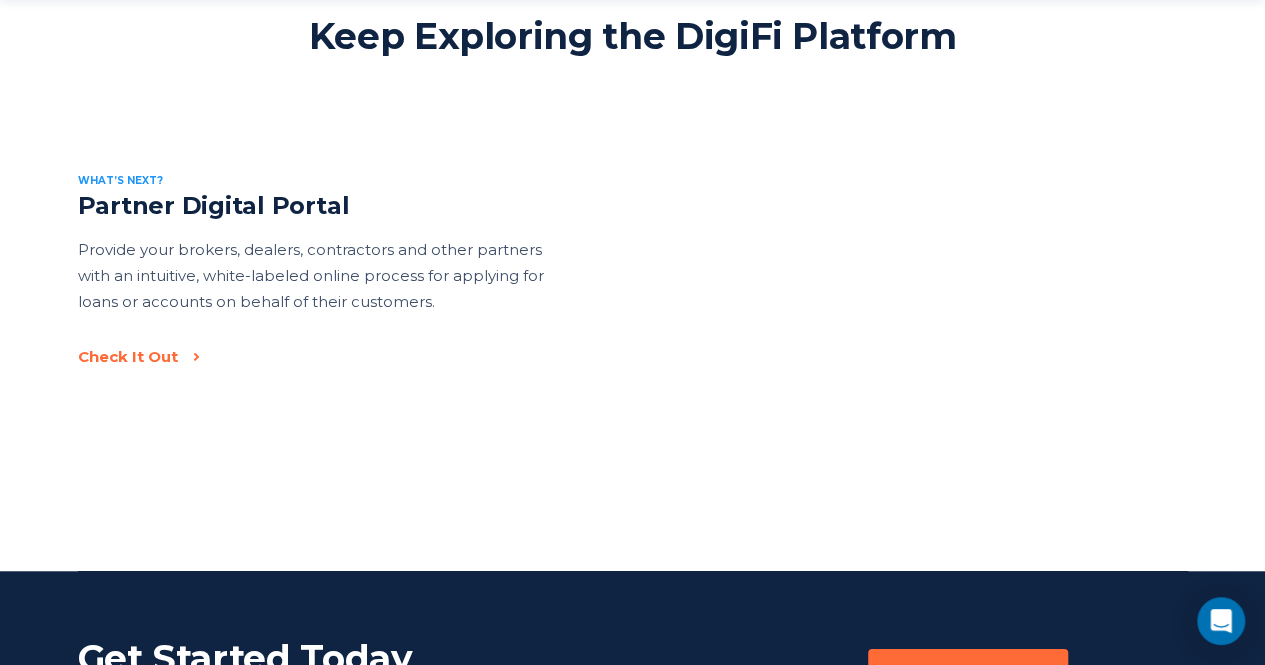 scroll, scrollTop: 2991, scrollLeft: 0, axis: vertical 